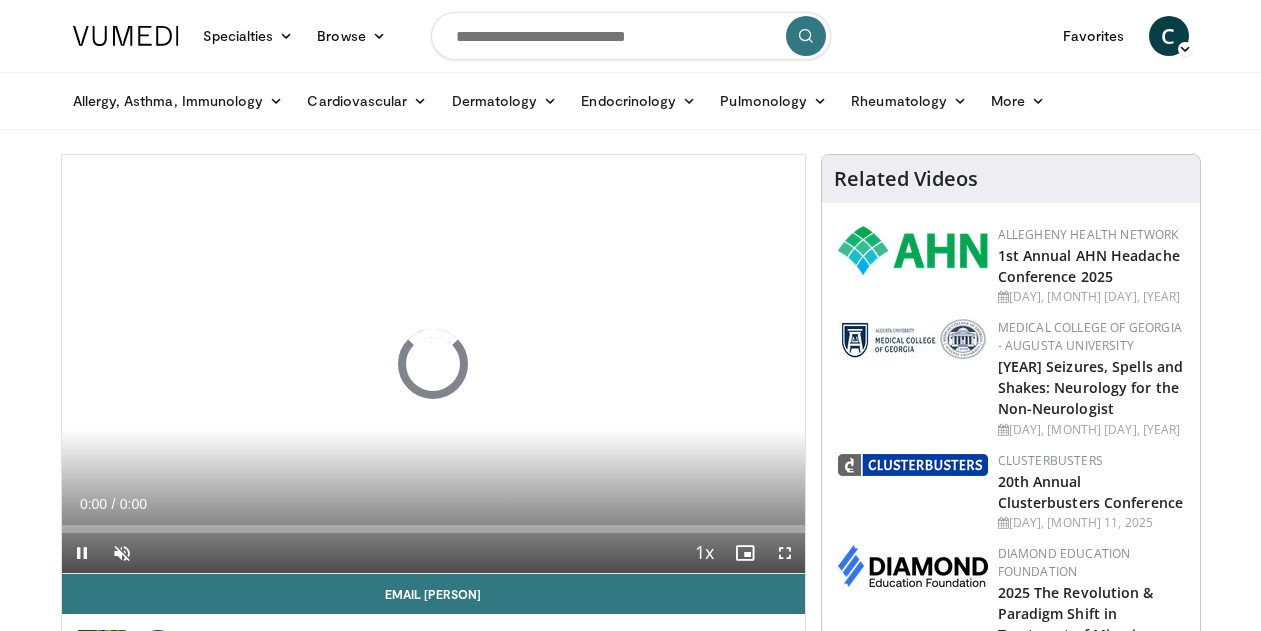 scroll, scrollTop: 0, scrollLeft: 0, axis: both 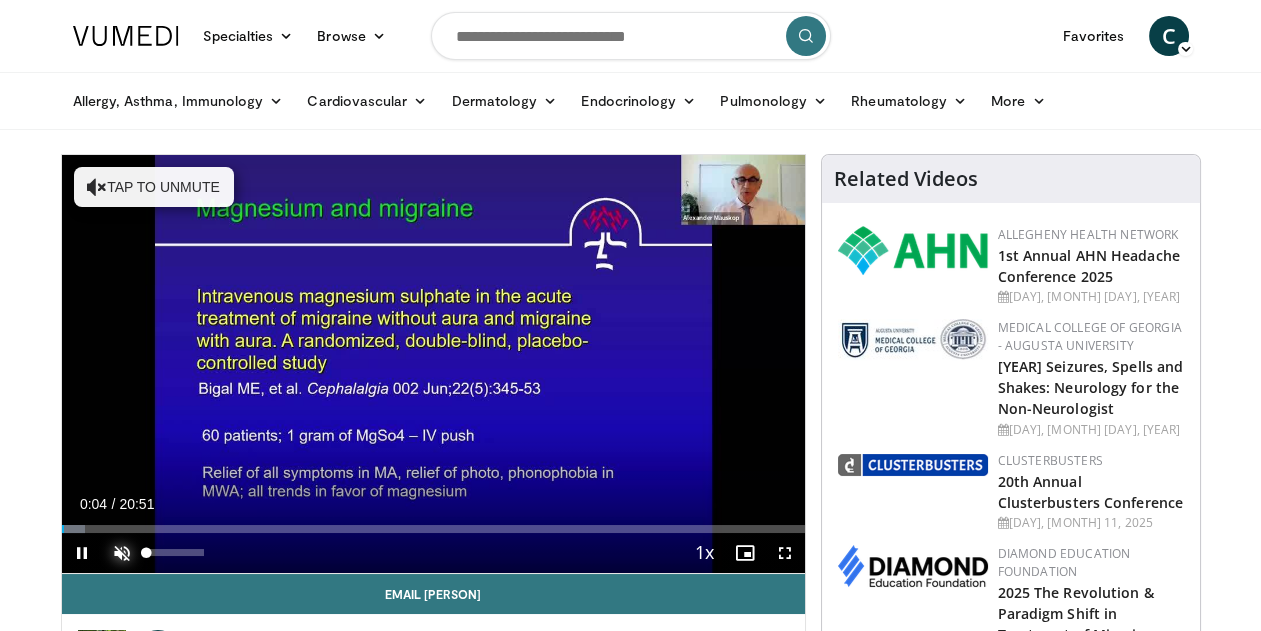 click at bounding box center [122, 553] 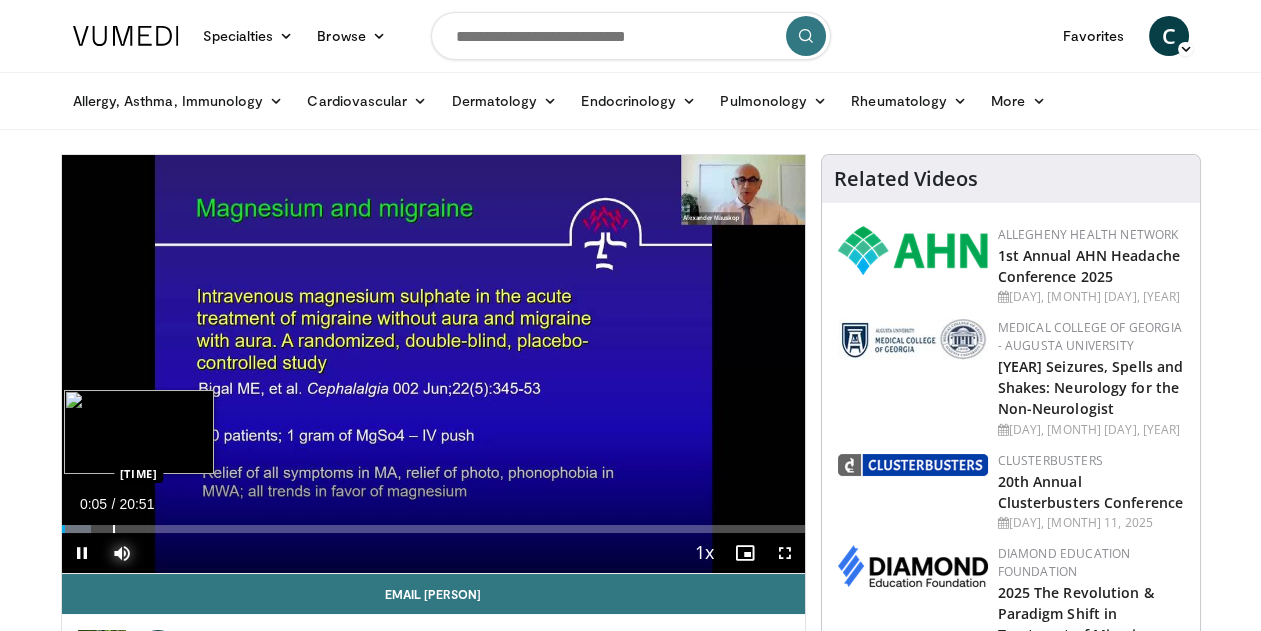 click on "Loaded :  3.96% 00:06 01:25" at bounding box center (433, 523) 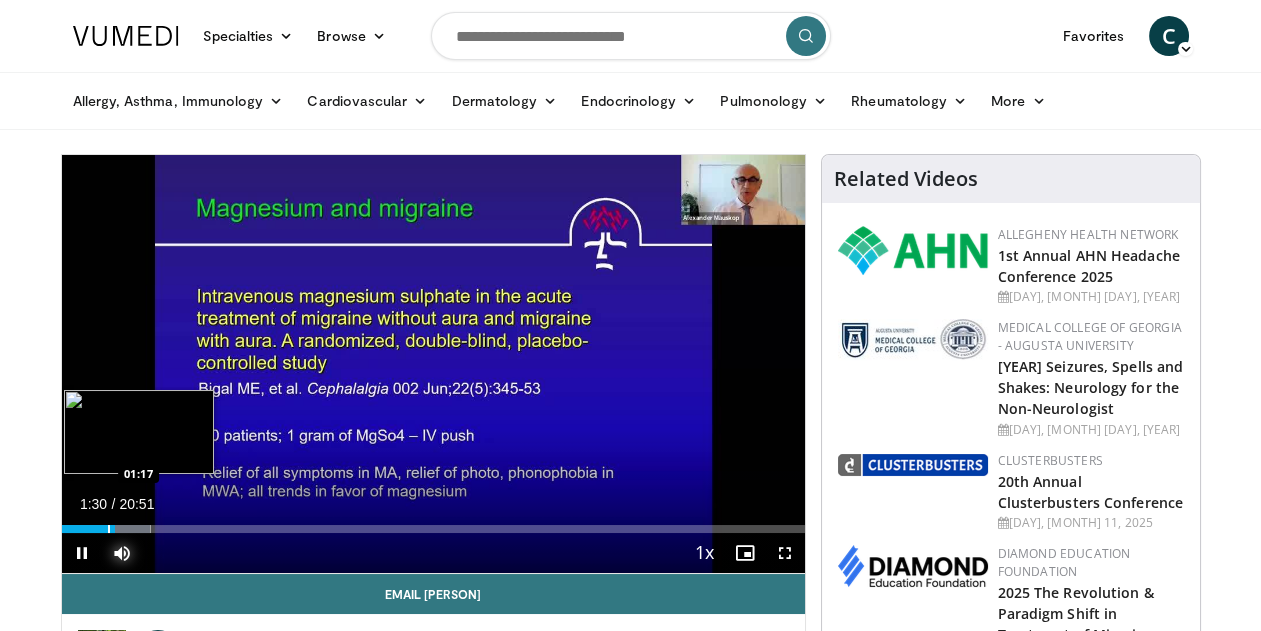 click at bounding box center (109, 529) 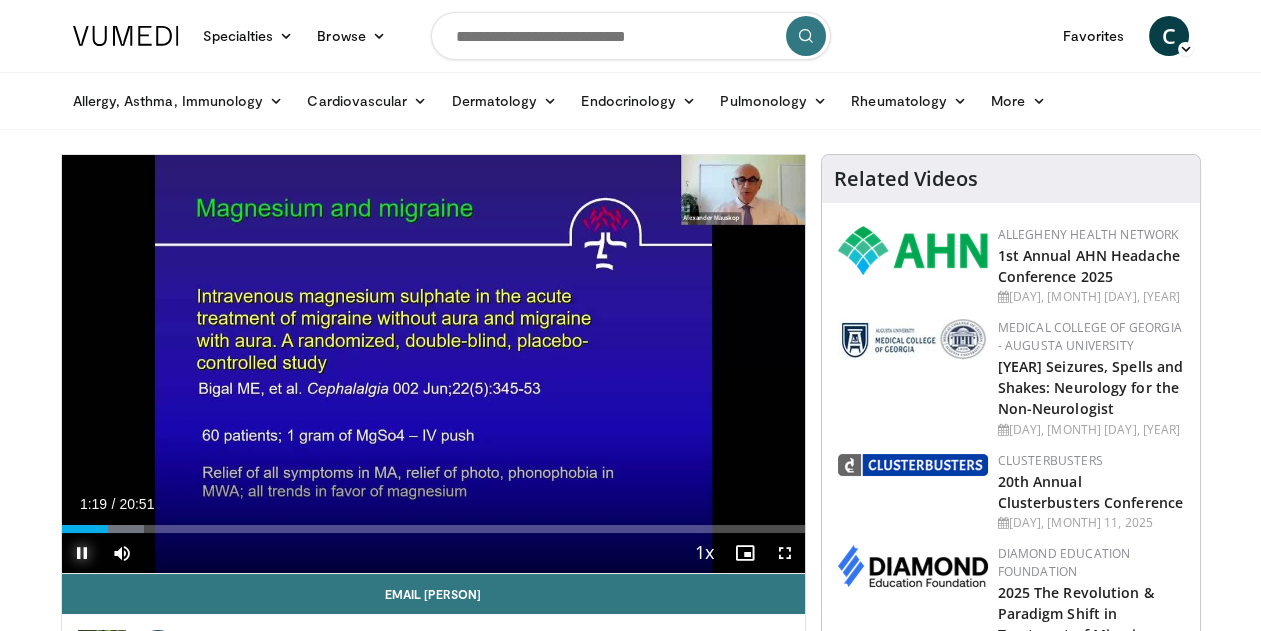 click at bounding box center [82, 553] 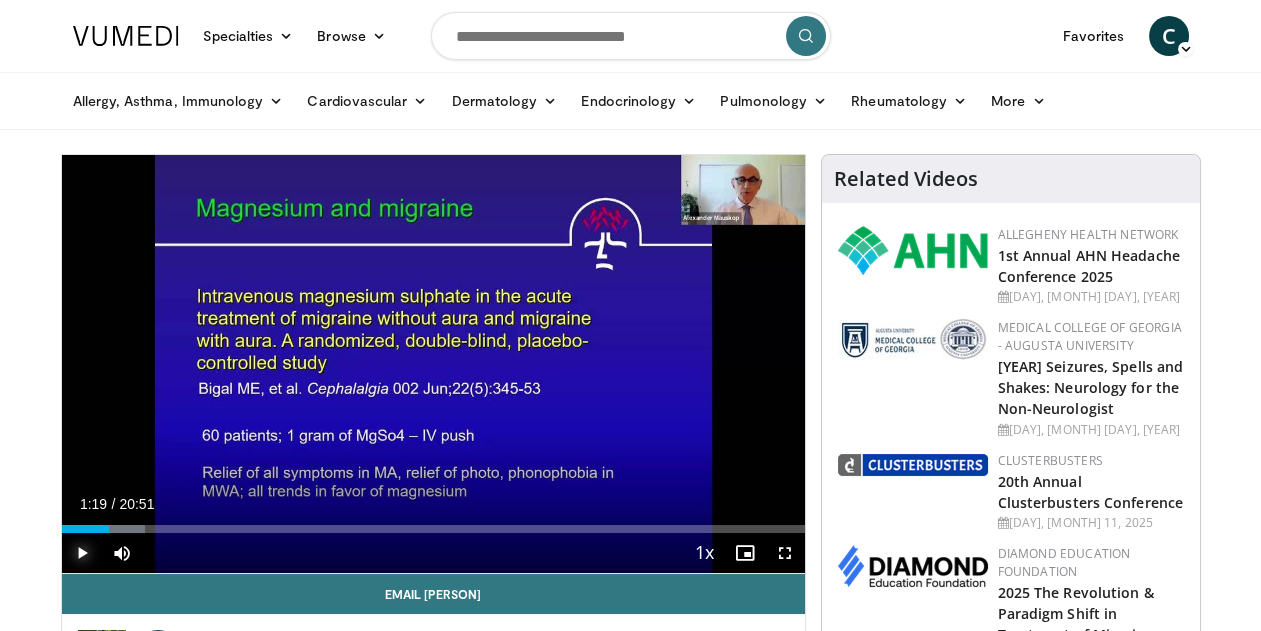 click at bounding box center [82, 553] 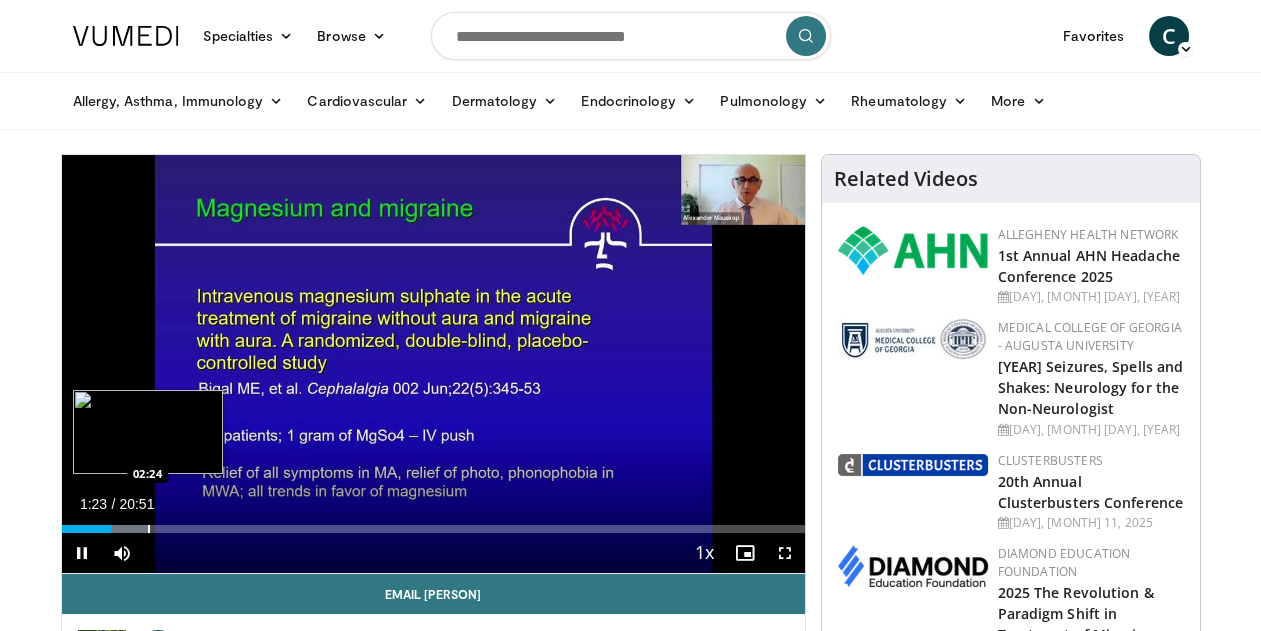 click on "10 seconds
Tap to unmute" at bounding box center [433, 364] 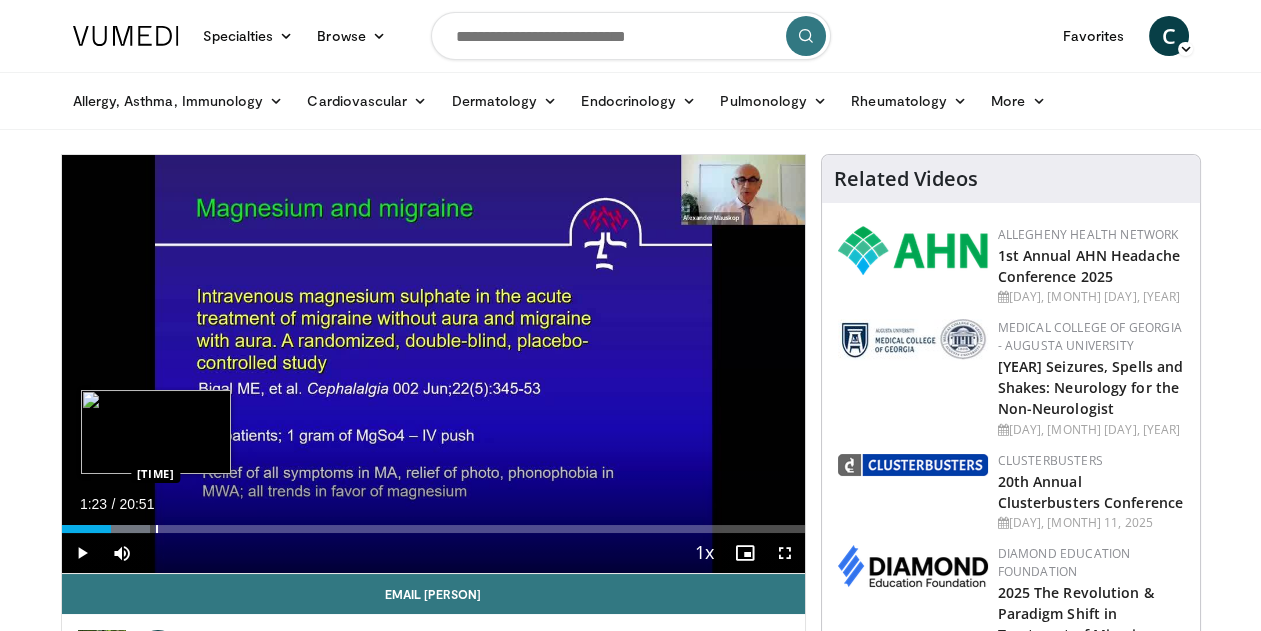 click at bounding box center (157, 529) 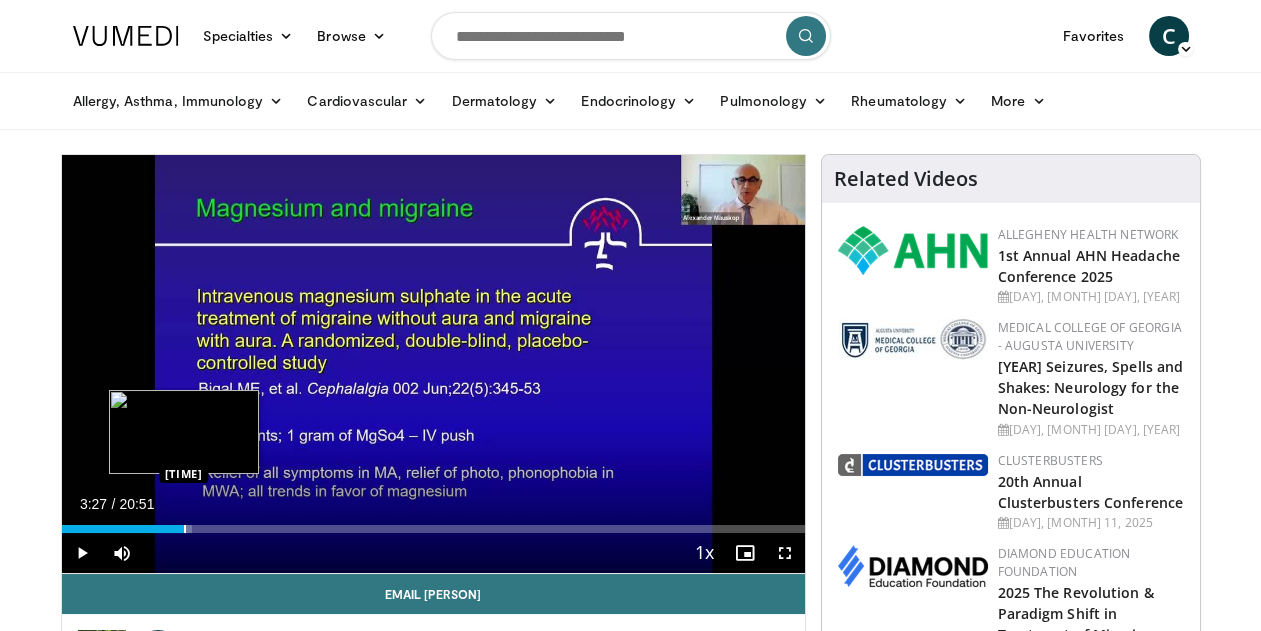 click at bounding box center (185, 529) 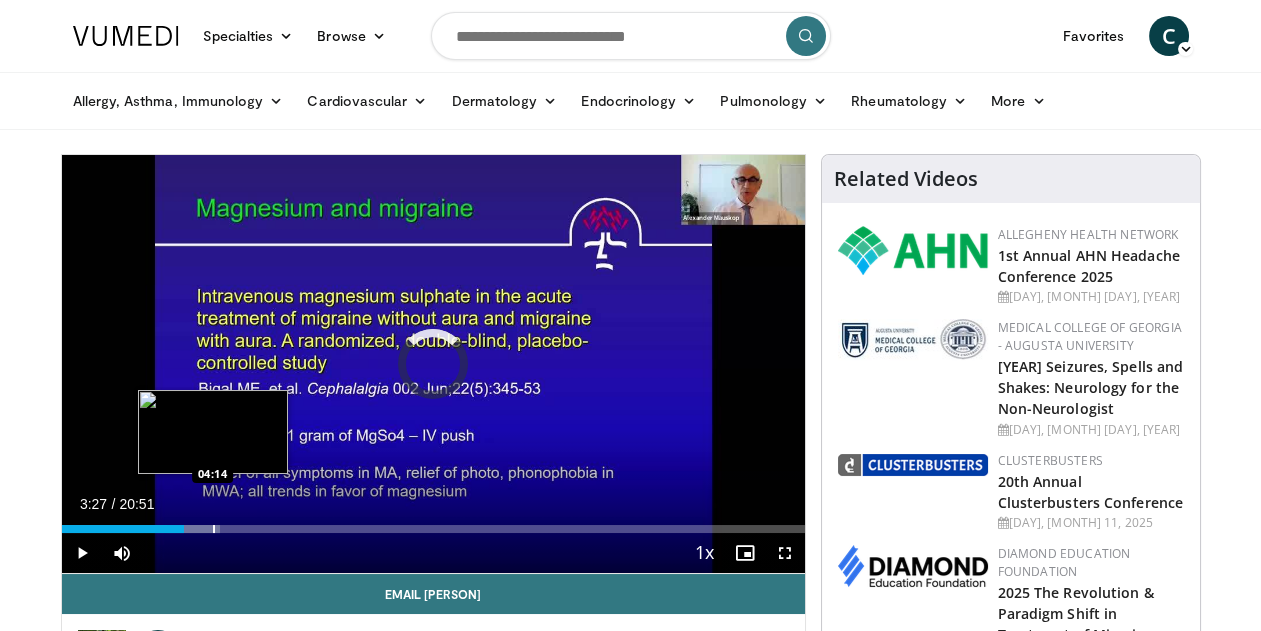 click at bounding box center [193, 529] 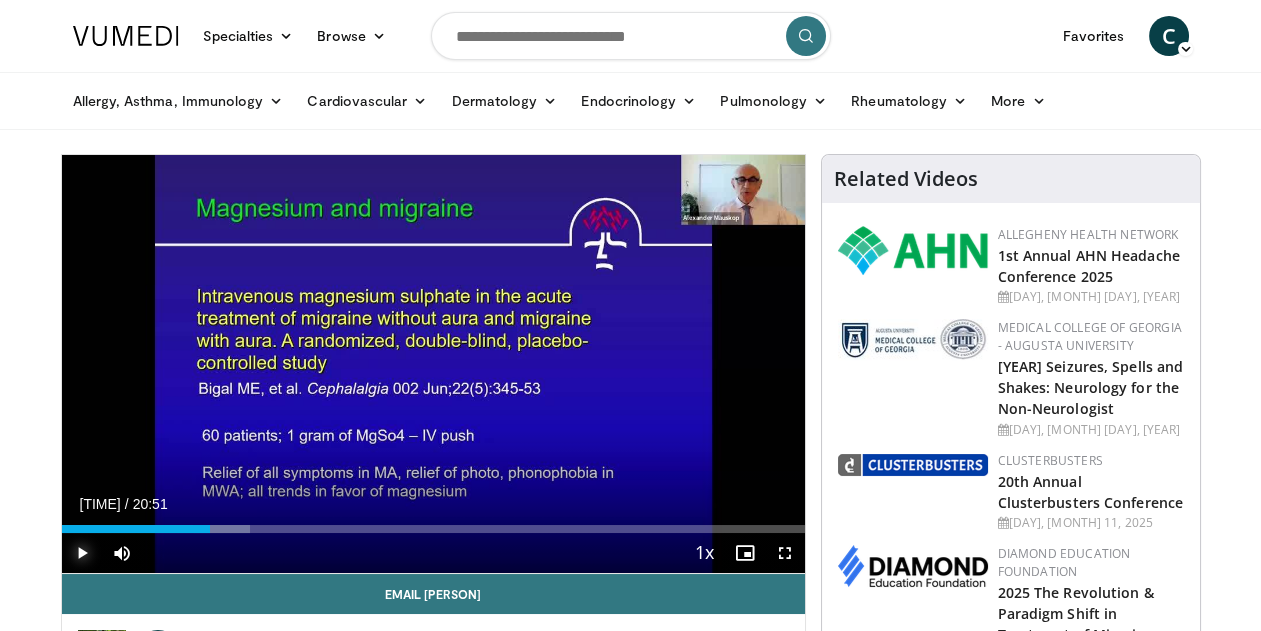 click at bounding box center [82, 553] 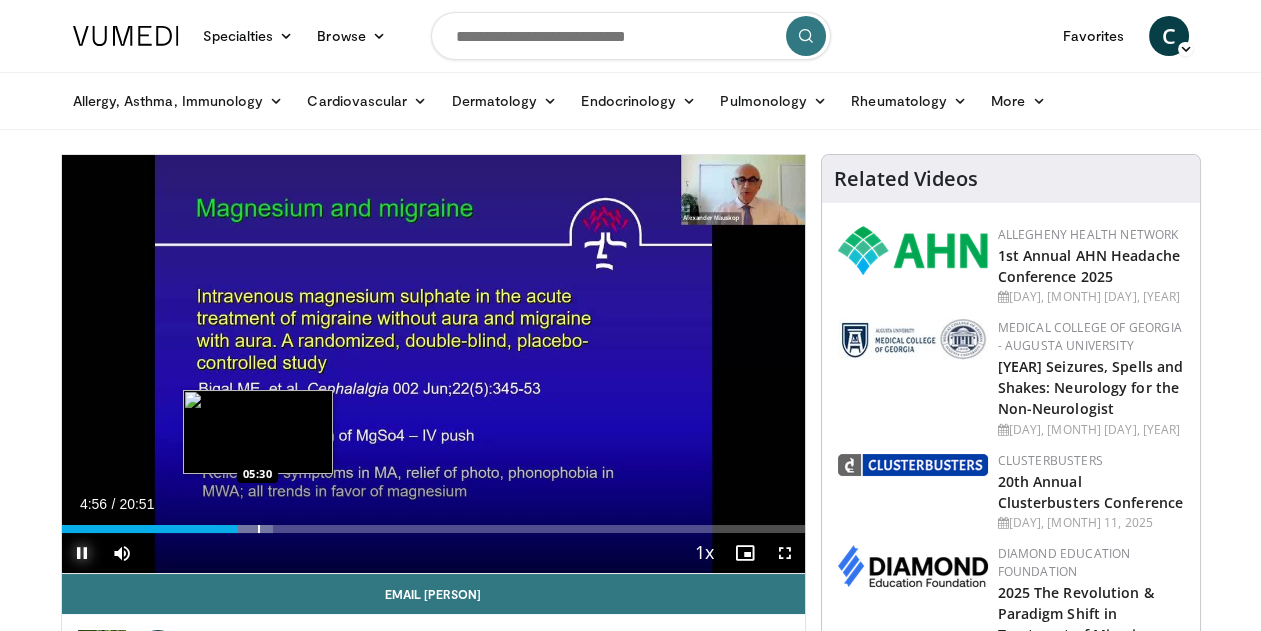 click at bounding box center [259, 529] 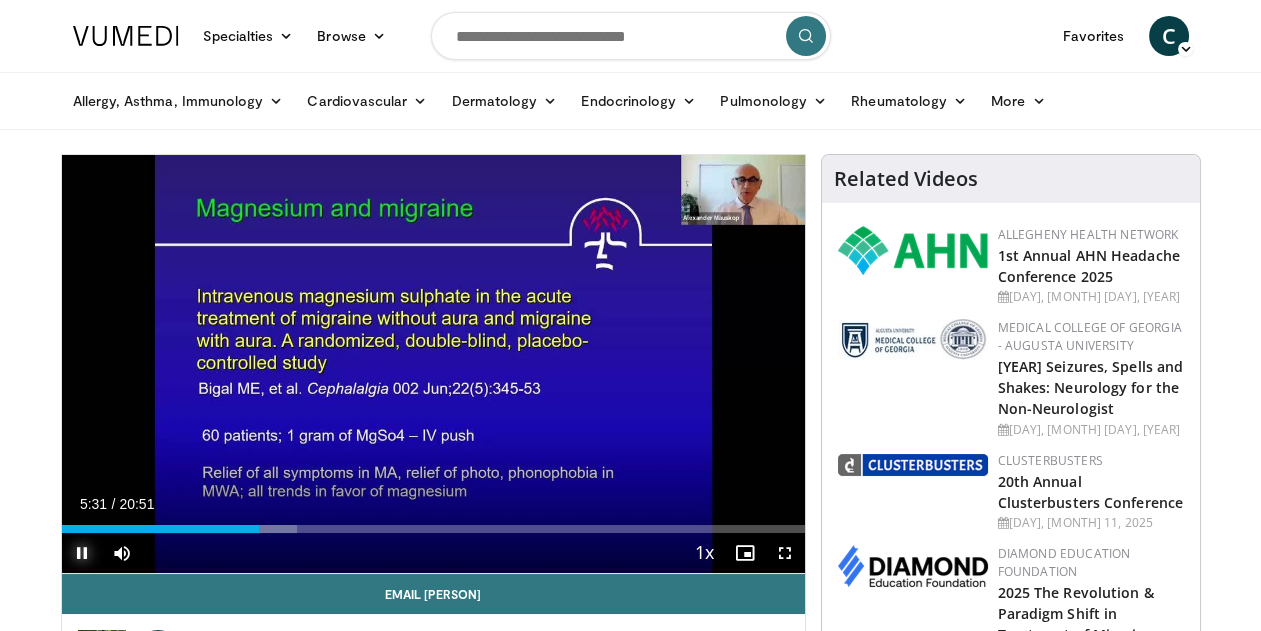click at bounding box center (82, 553) 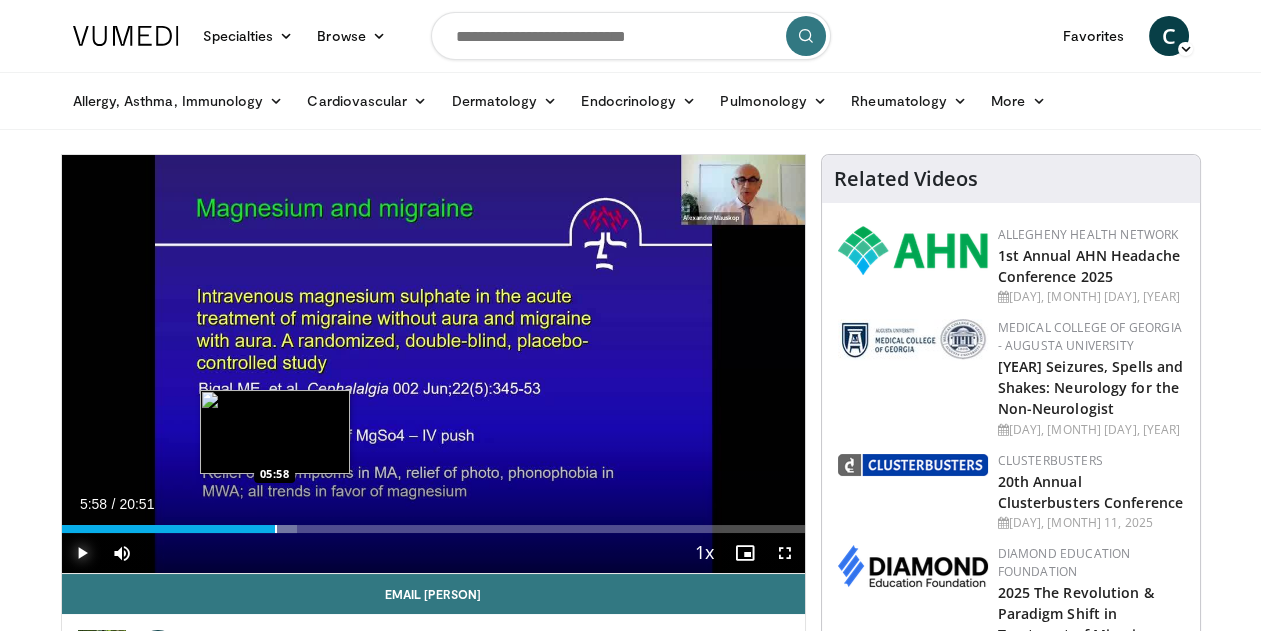 click at bounding box center (276, 529) 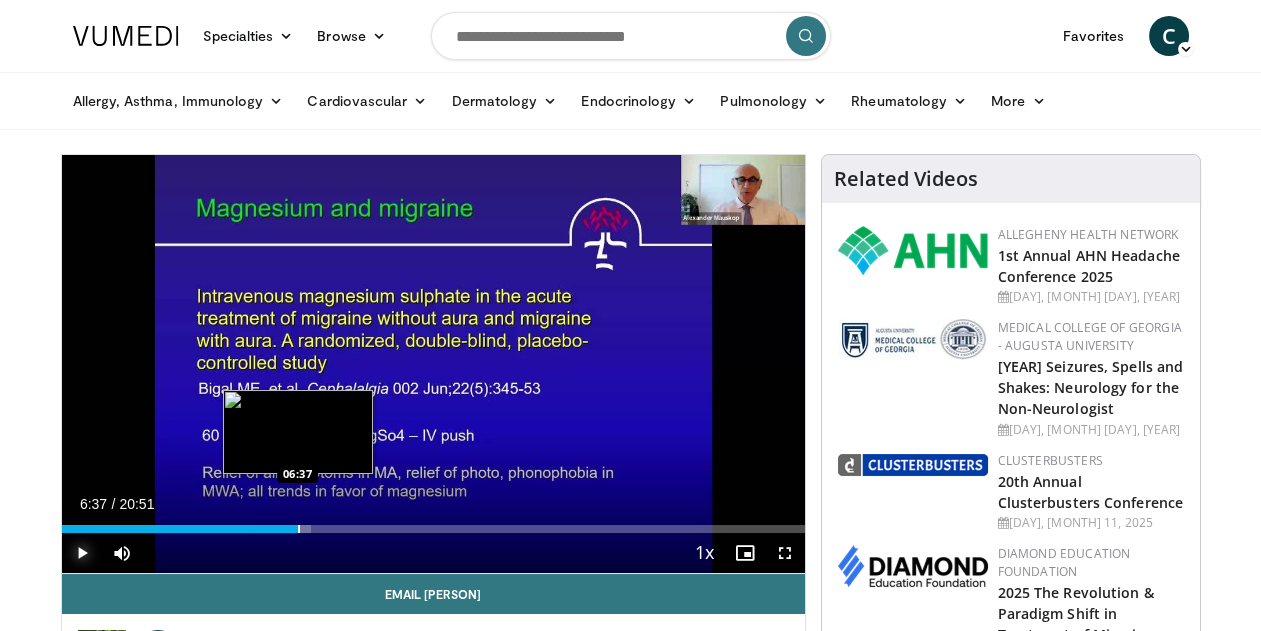 click at bounding box center (299, 529) 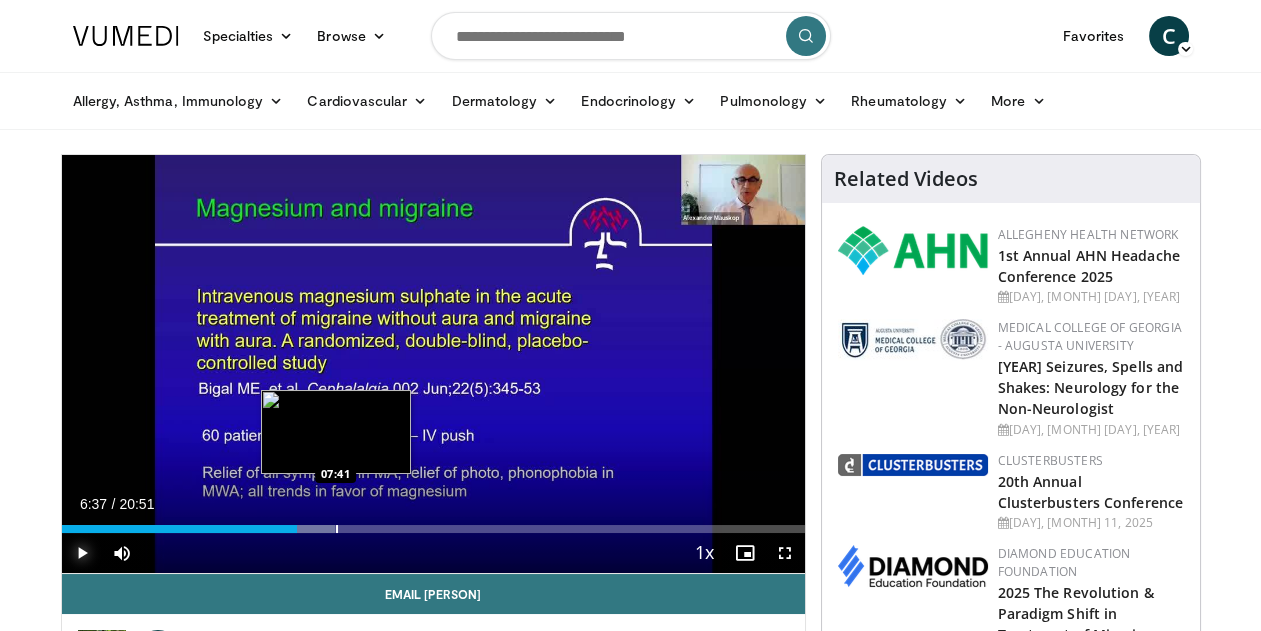 click at bounding box center (337, 529) 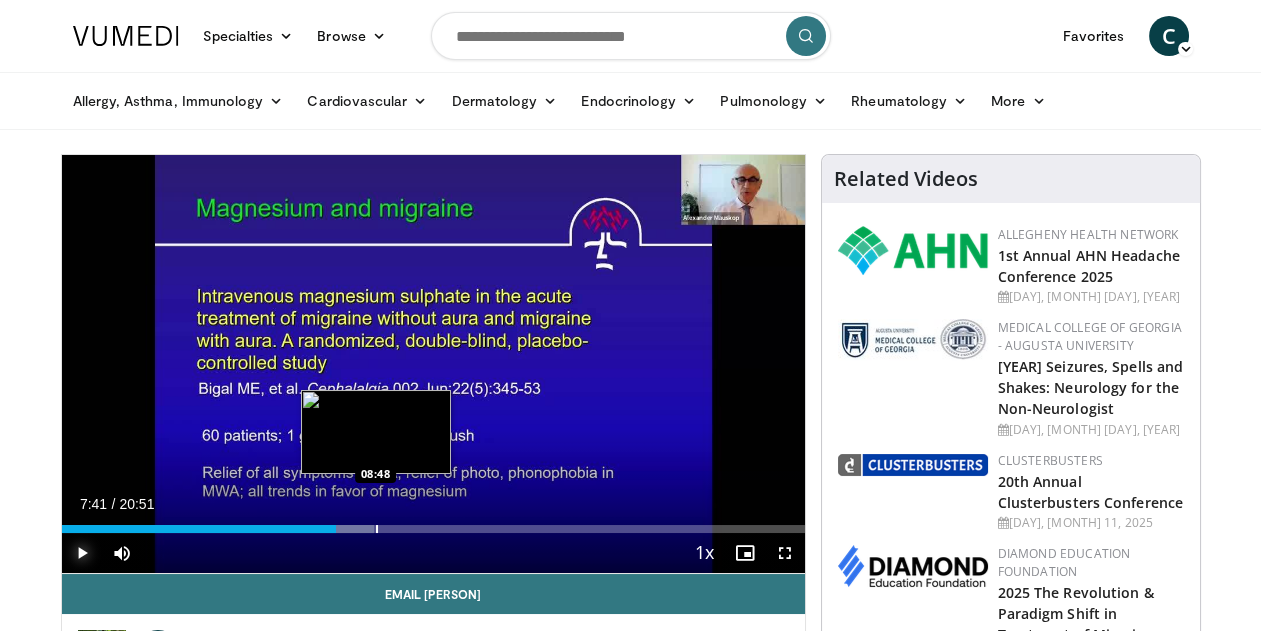 click at bounding box center [377, 529] 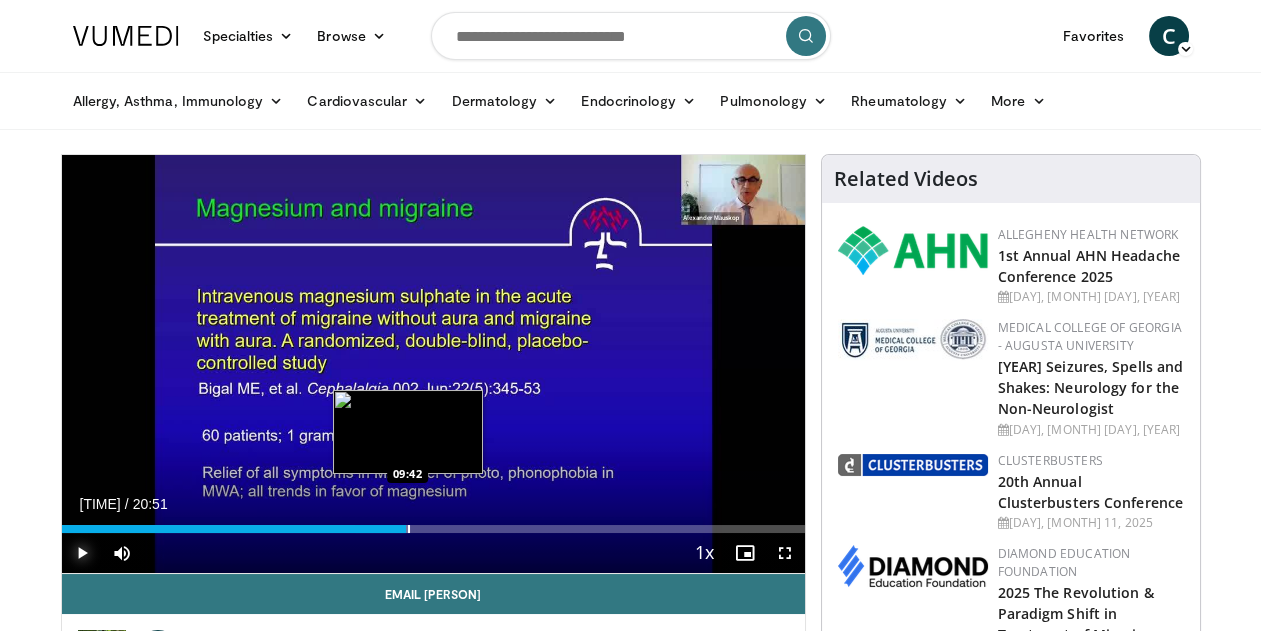 click at bounding box center (409, 529) 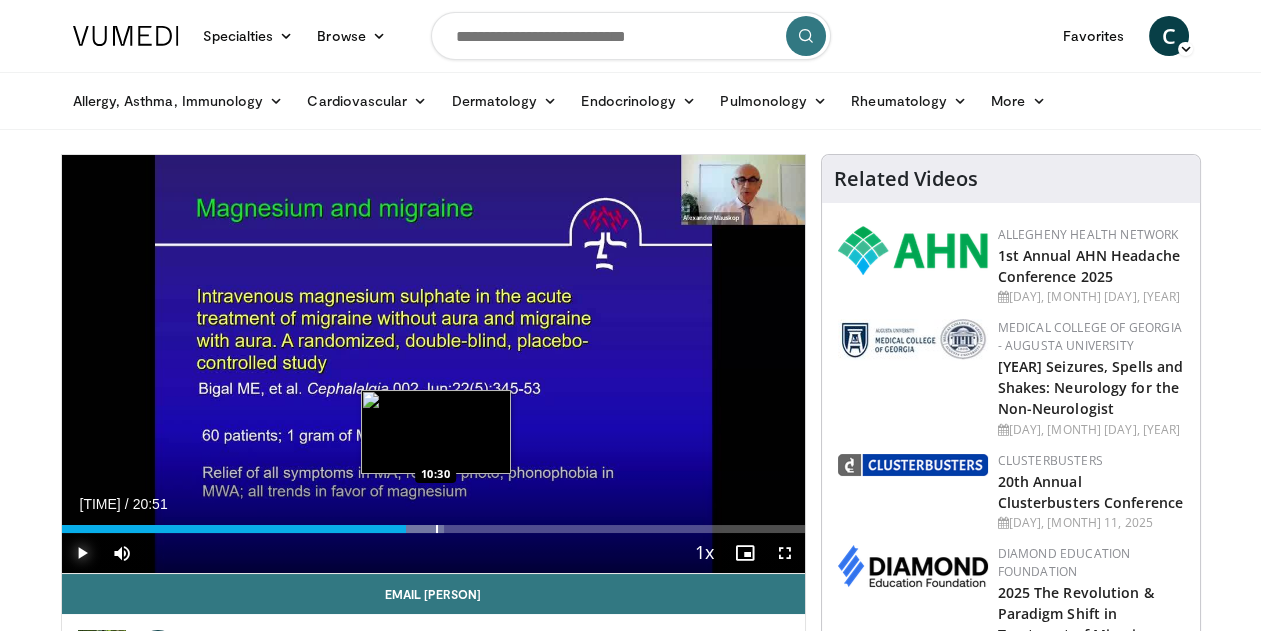 click at bounding box center (437, 529) 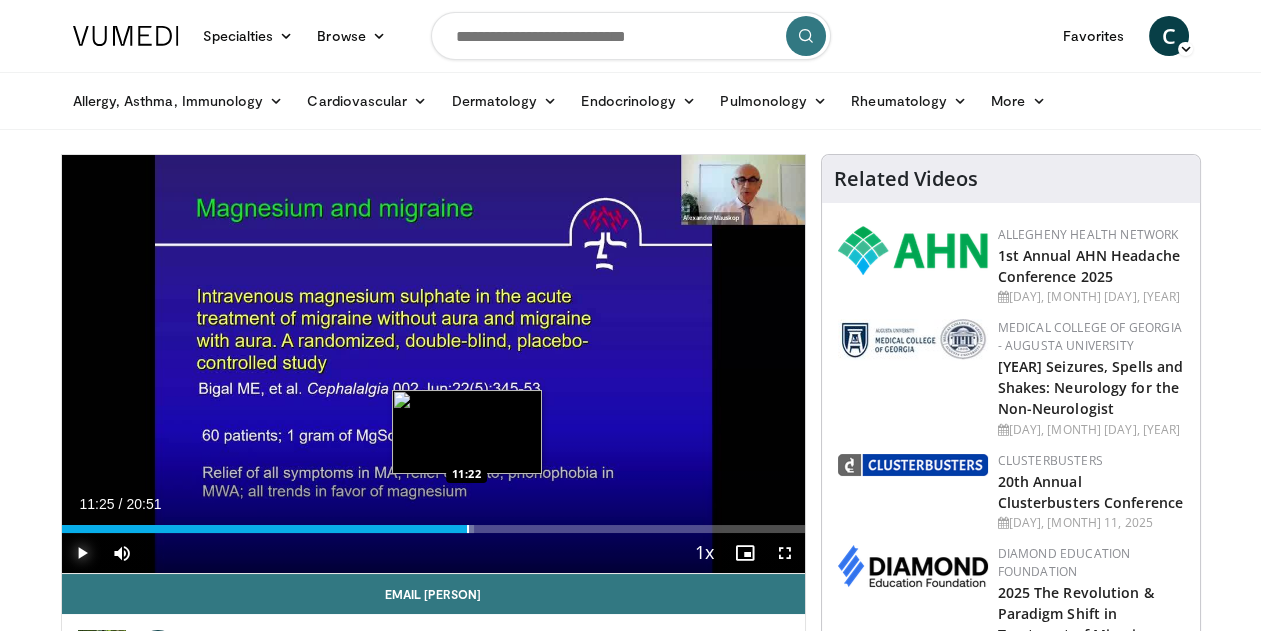 click at bounding box center (468, 529) 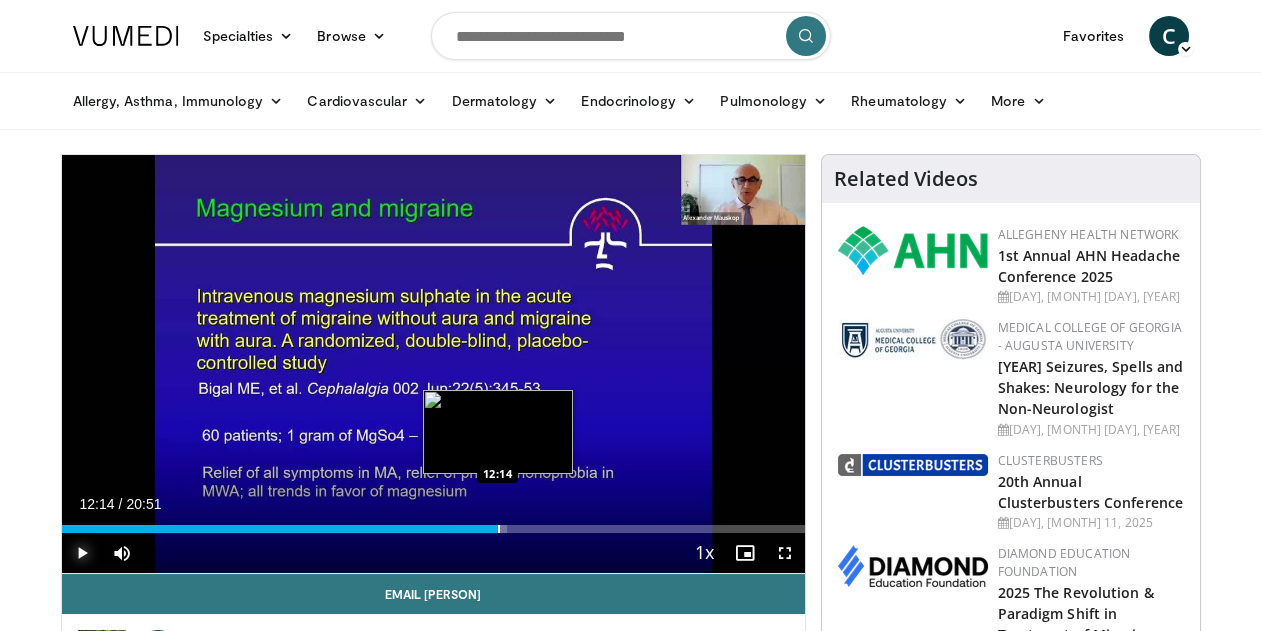 click at bounding box center (499, 529) 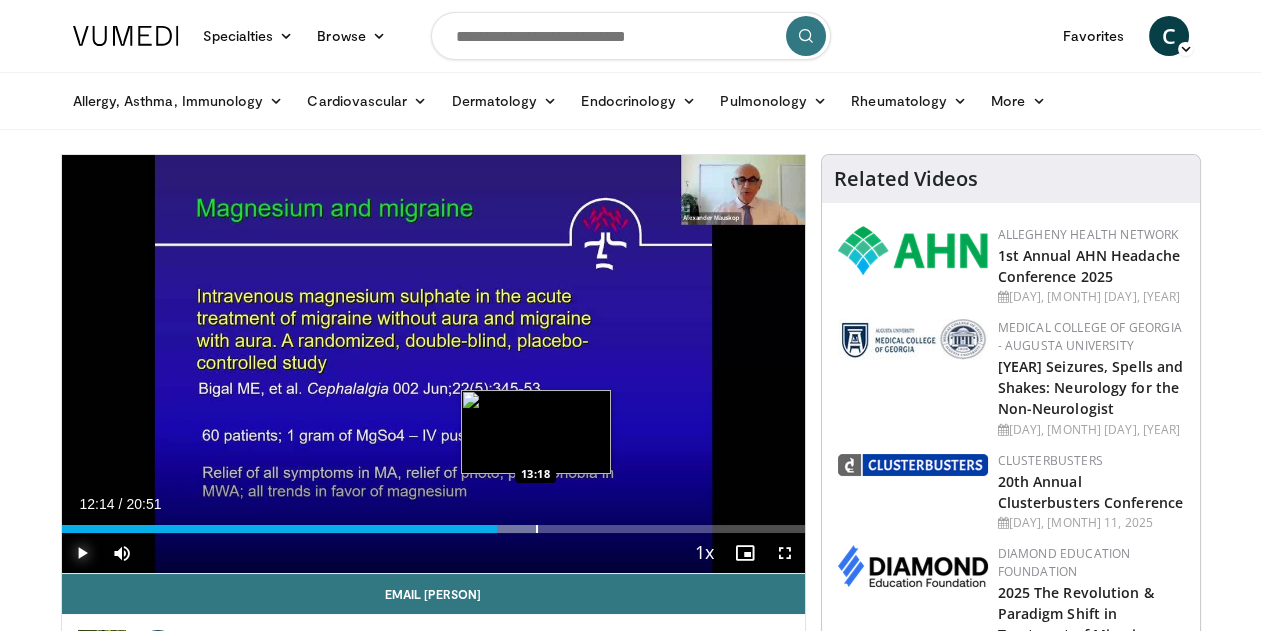 click at bounding box center [537, 529] 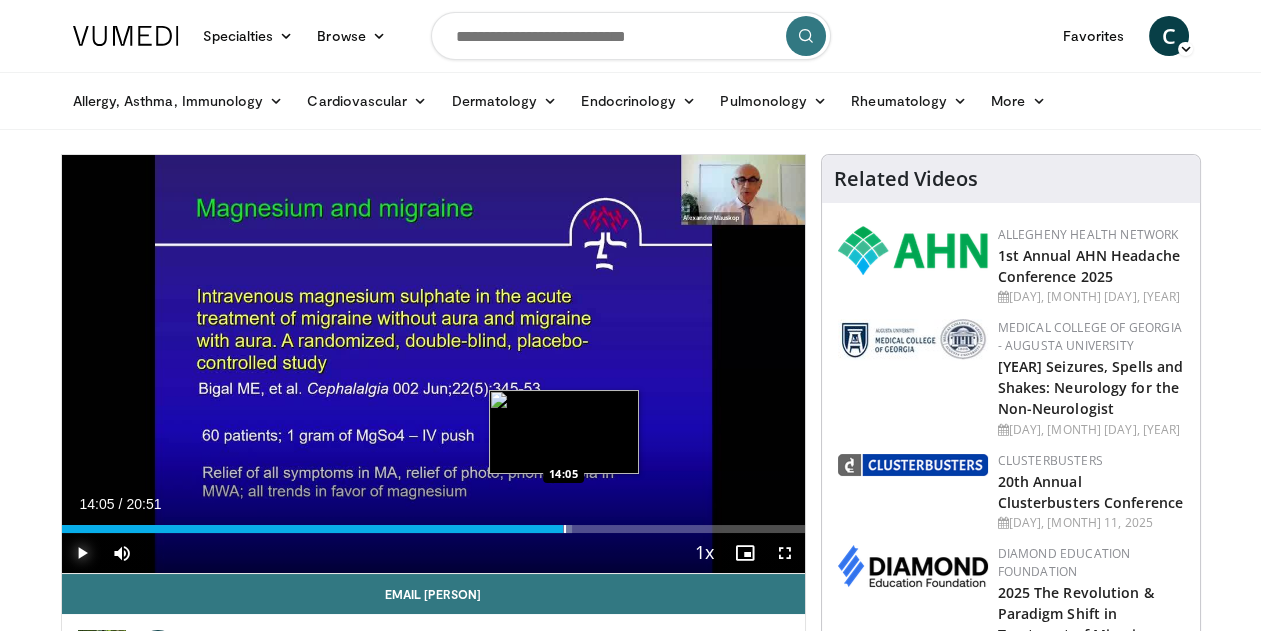 click on "Loaded :  68.71% 14:05 14:05" at bounding box center [433, 523] 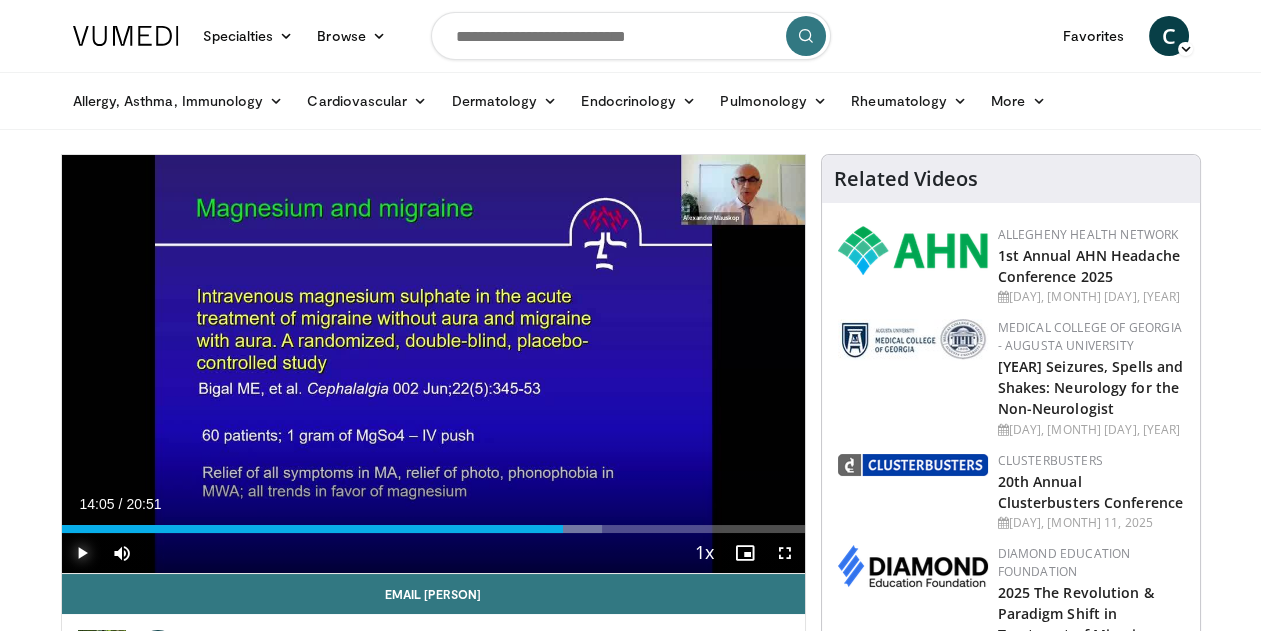click at bounding box center [82, 553] 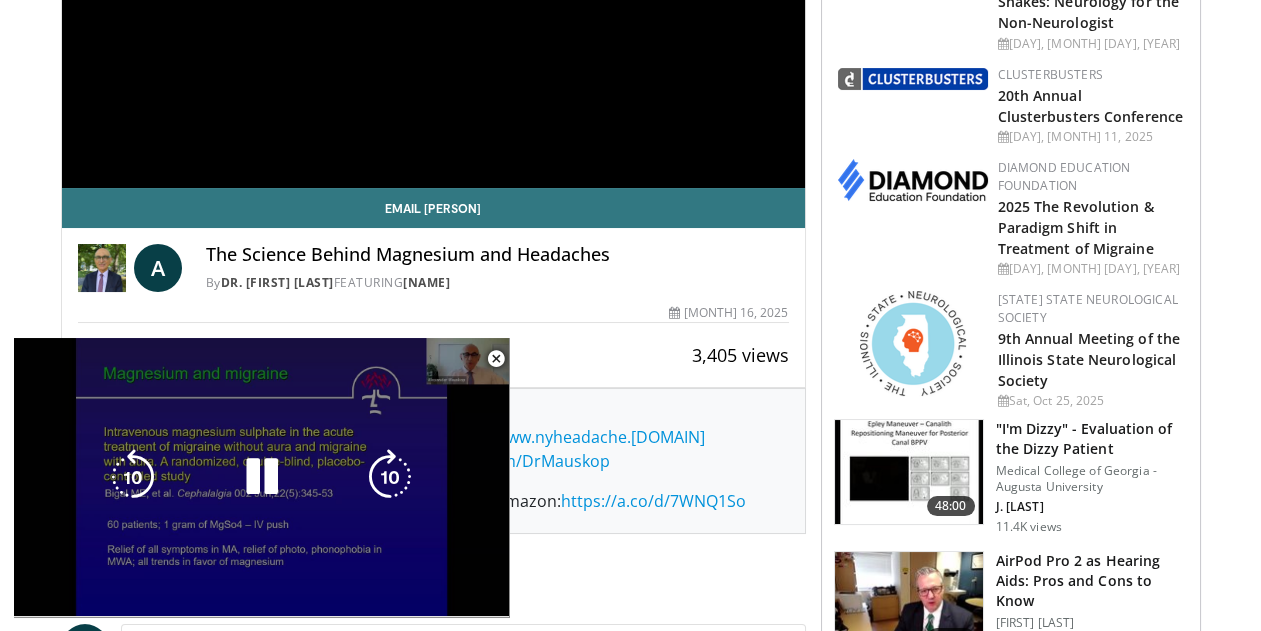 scroll, scrollTop: 390, scrollLeft: 0, axis: vertical 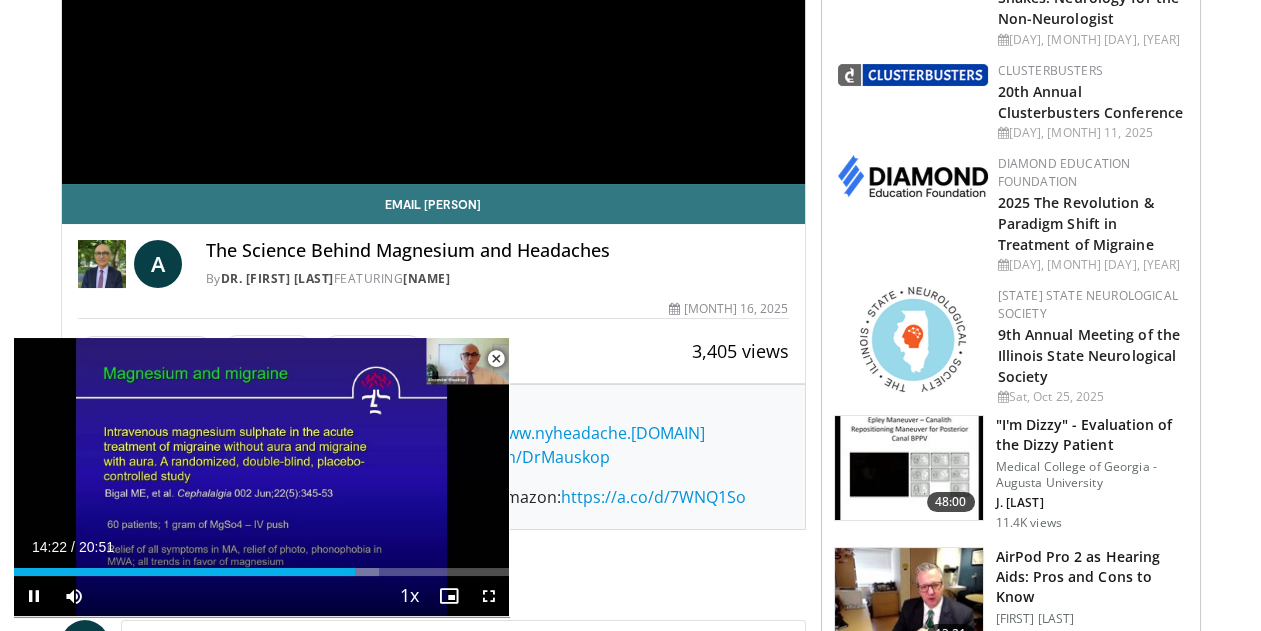 click at bounding box center [496, 359] 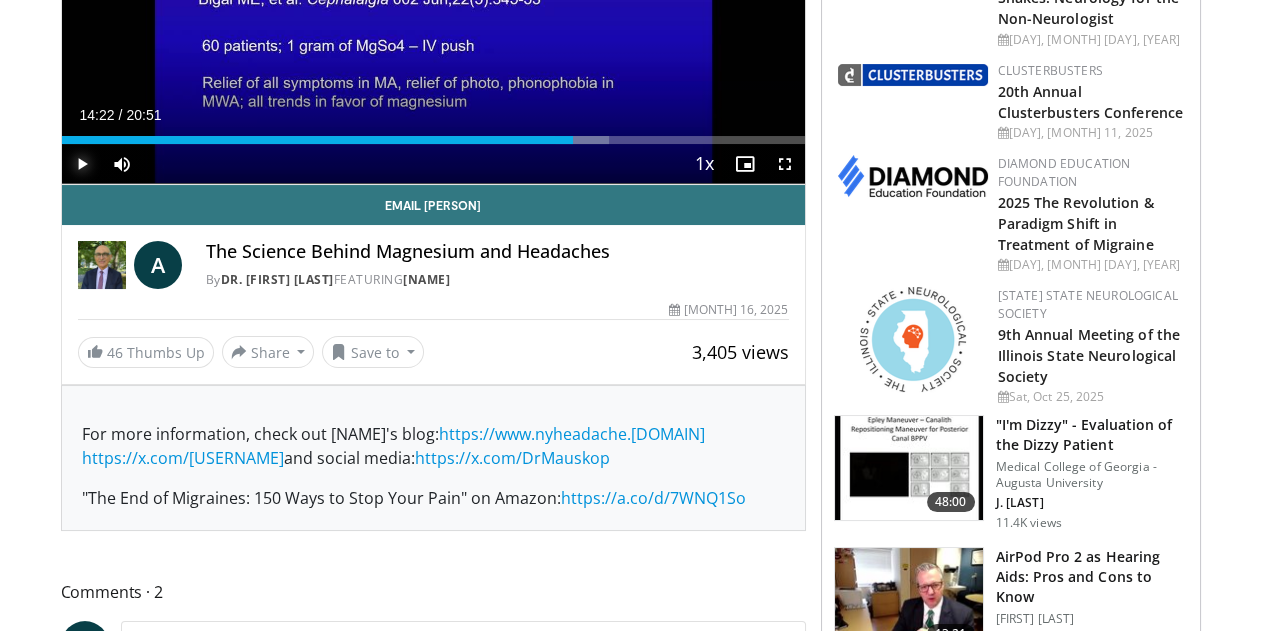 click at bounding box center (82, 164) 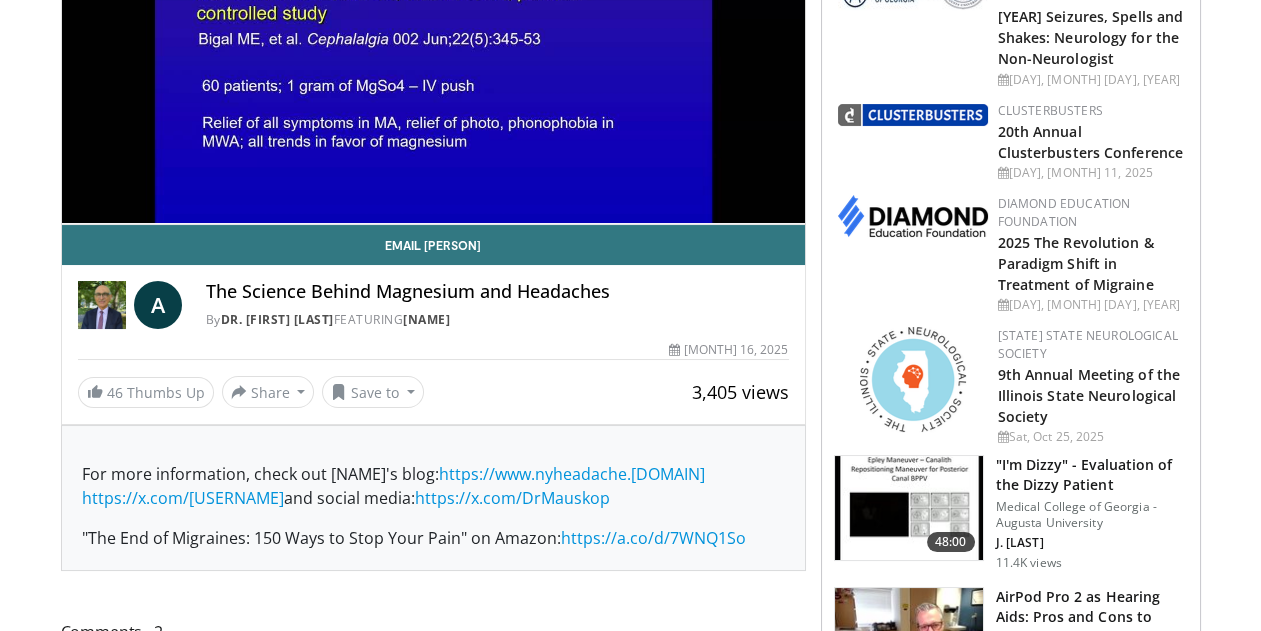 scroll, scrollTop: 352, scrollLeft: 0, axis: vertical 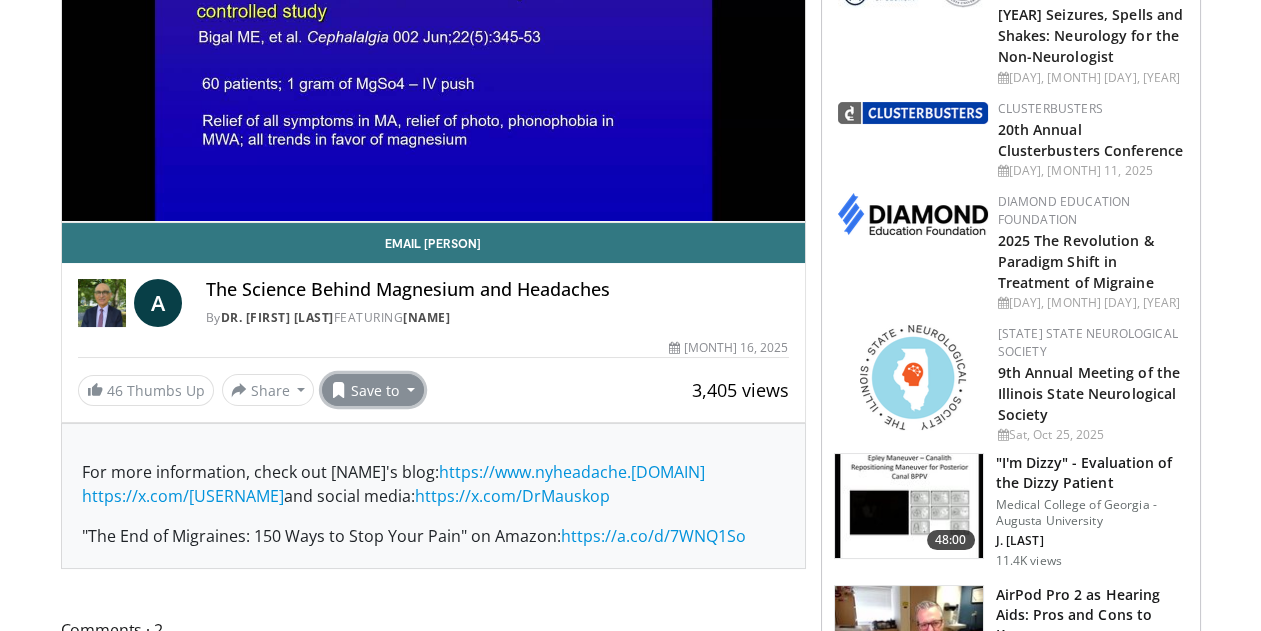 click on "Save to" at bounding box center (373, 390) 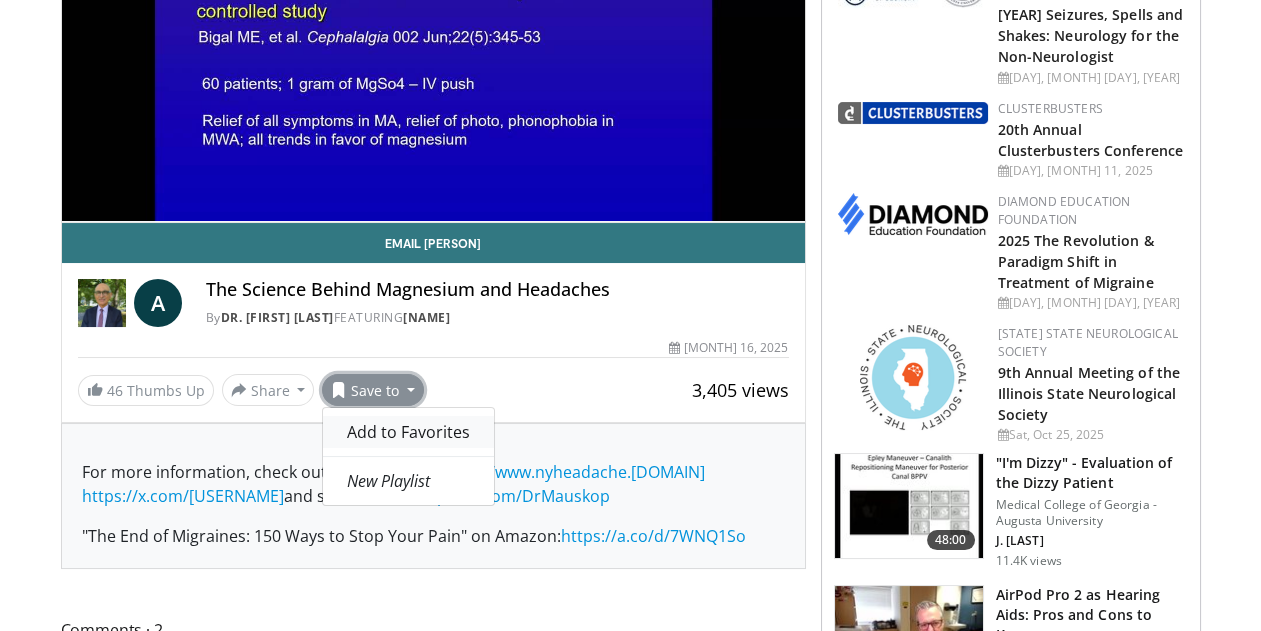 click on "Add to Favorites" at bounding box center [408, 432] 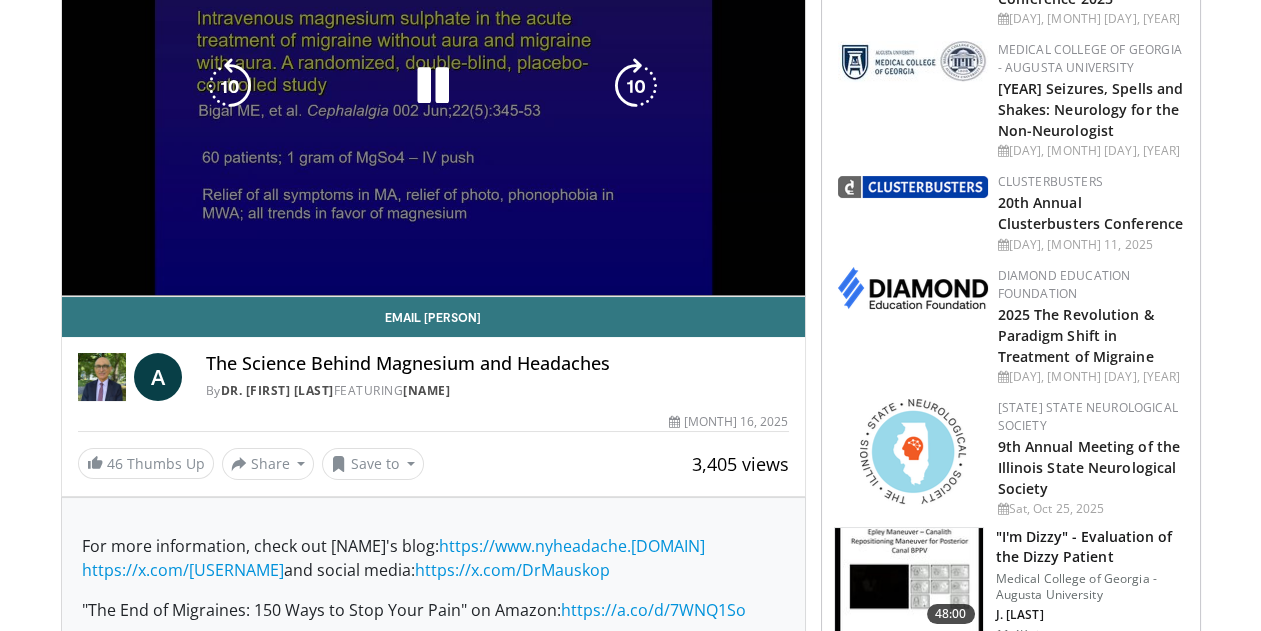 scroll, scrollTop: 0, scrollLeft: 0, axis: both 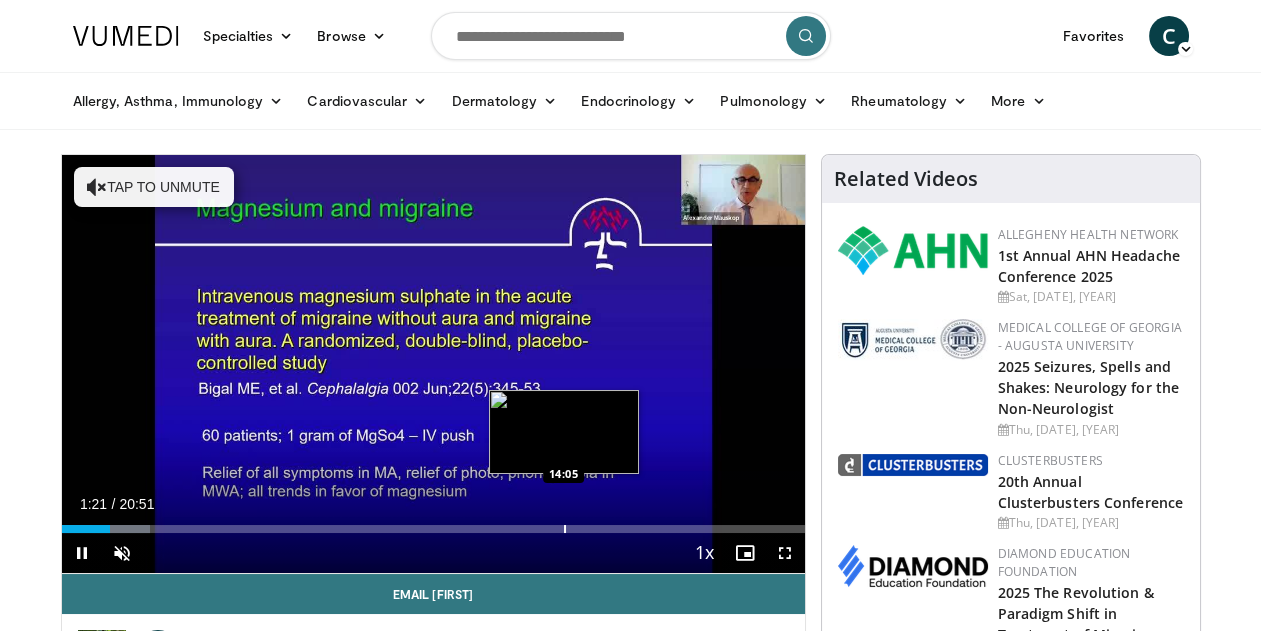 click on "Loaded :  11.88% 01:21 14:05" at bounding box center [433, 523] 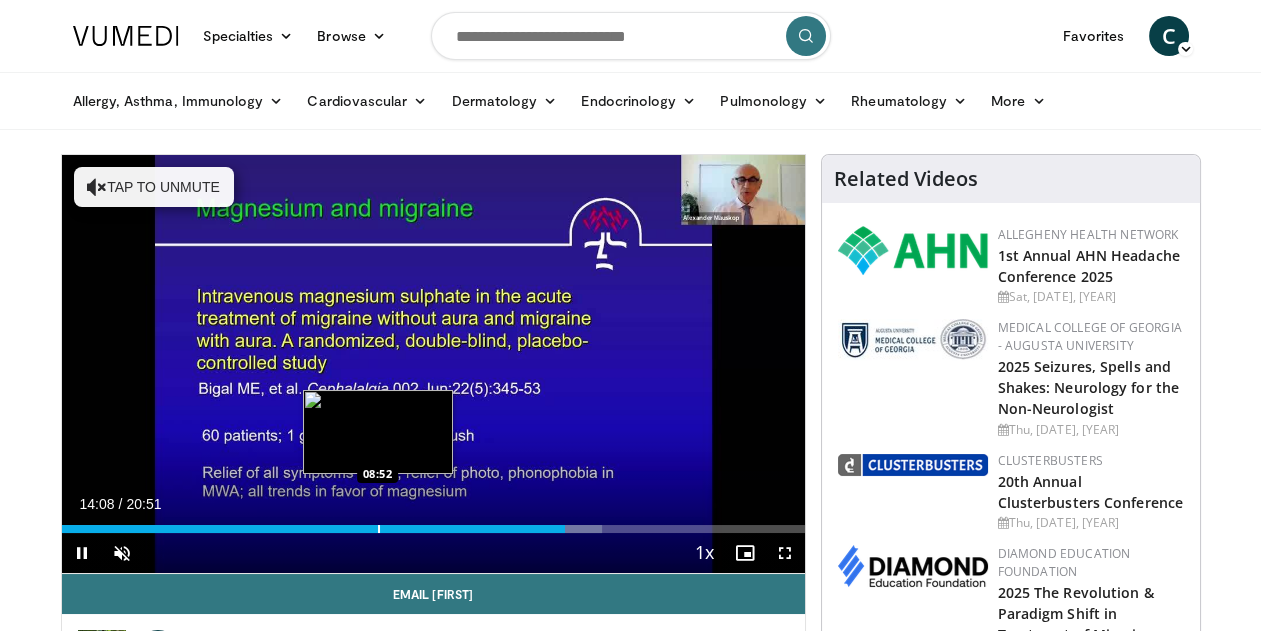 click at bounding box center [379, 529] 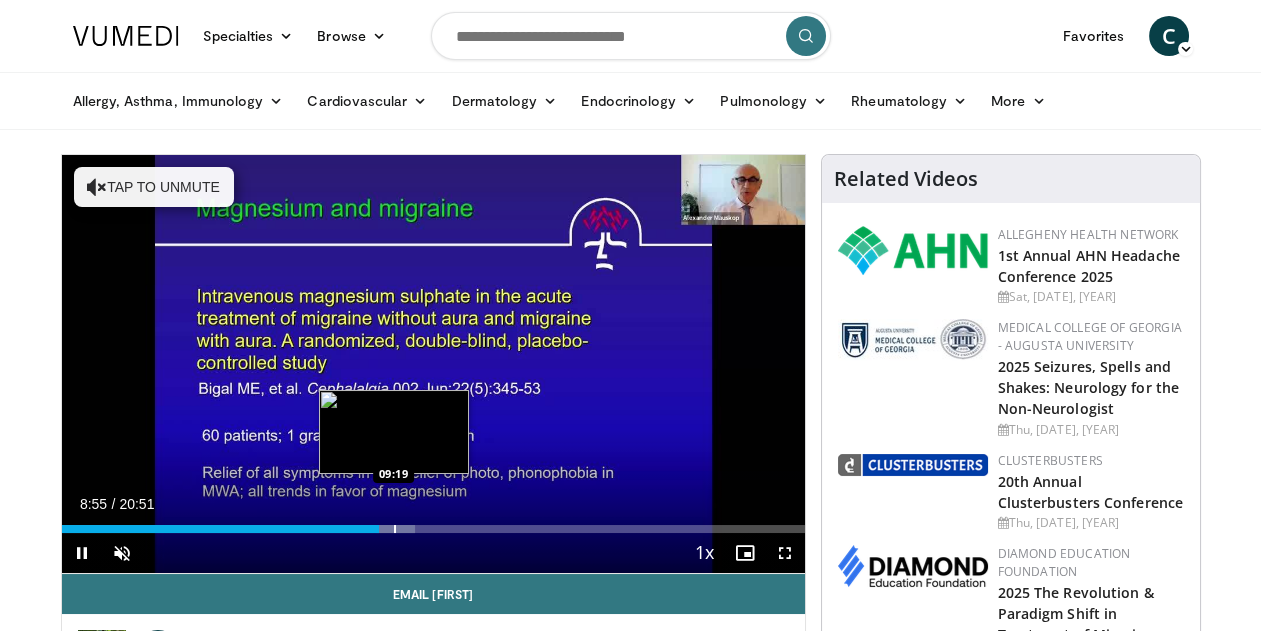 click at bounding box center (395, 529) 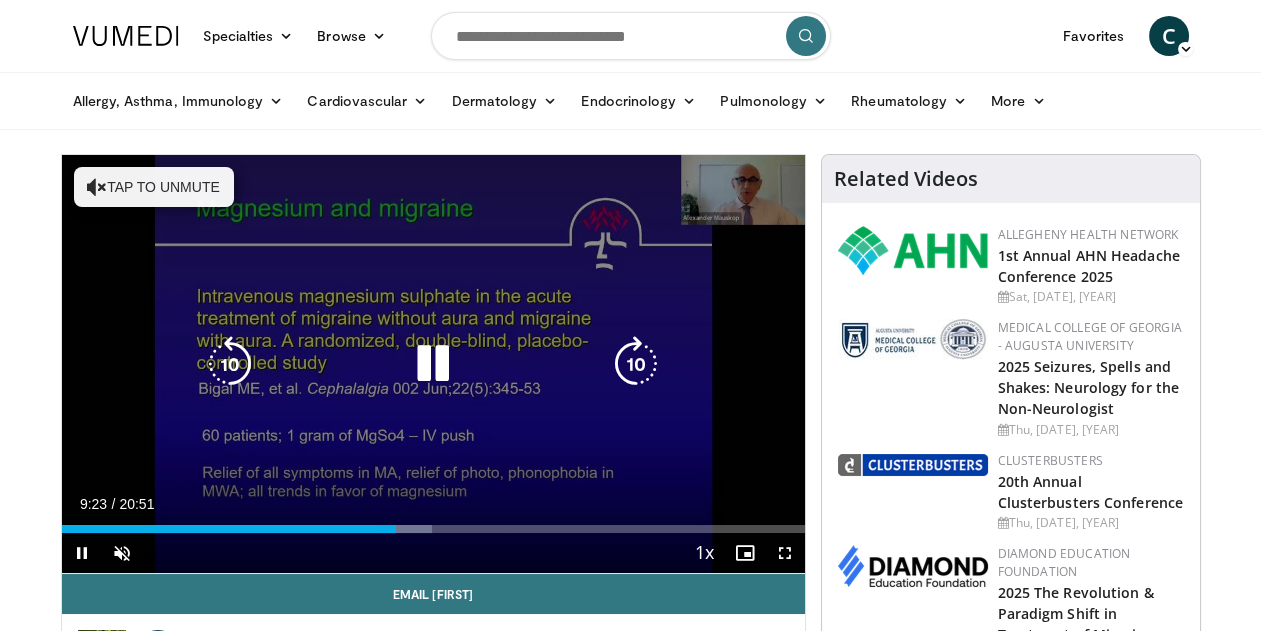 click on "10 seconds
Tap to unmute" at bounding box center (433, 364) 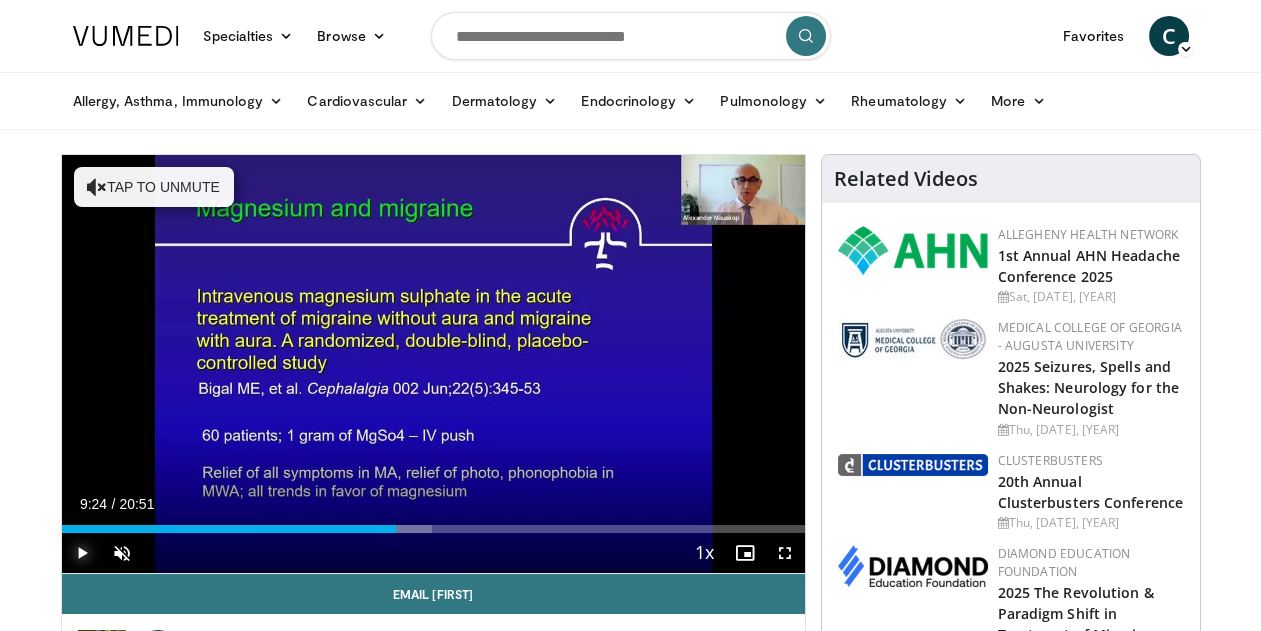 click at bounding box center (82, 553) 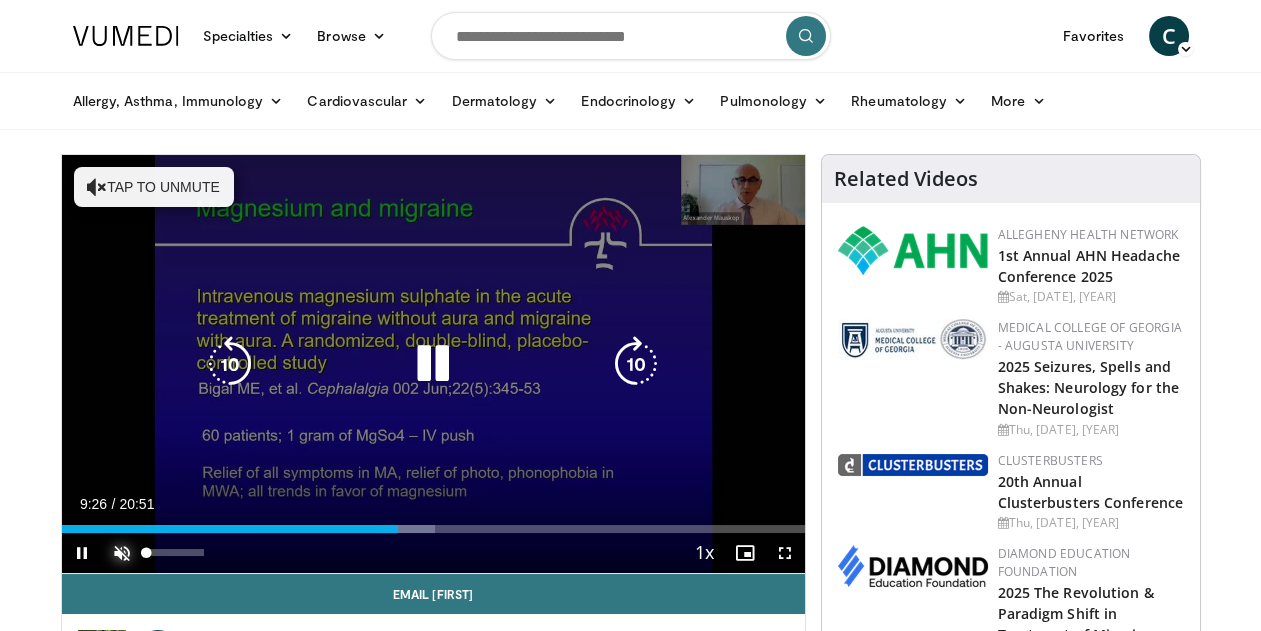 click at bounding box center [122, 553] 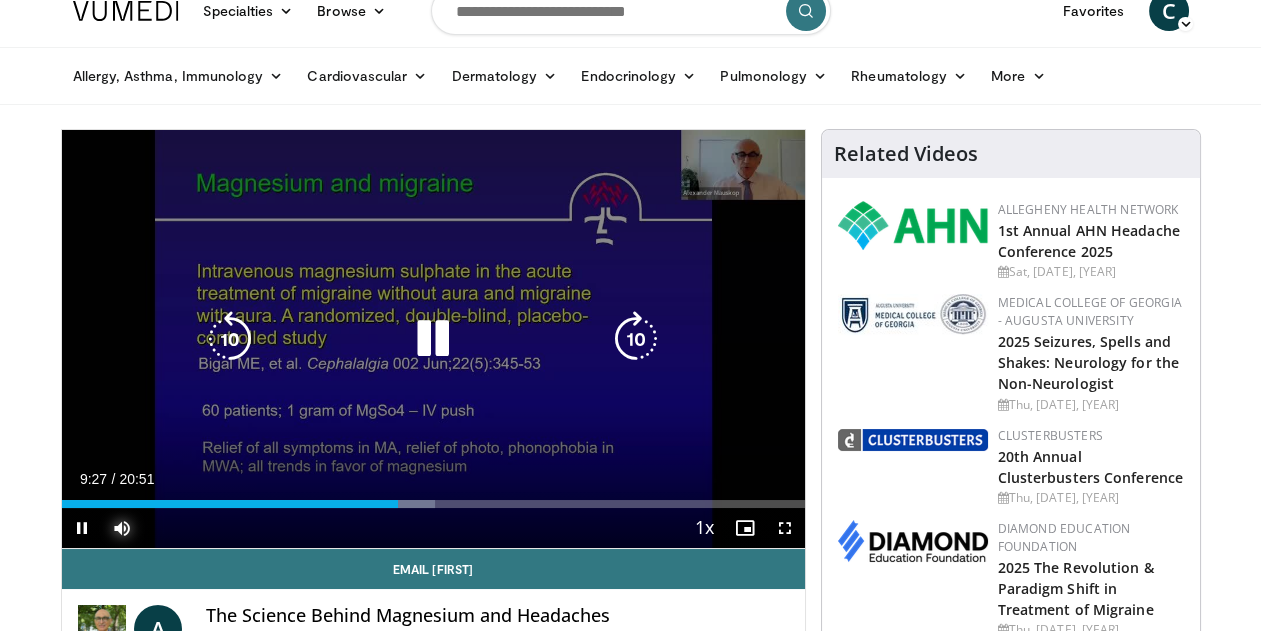 scroll, scrollTop: 47, scrollLeft: 0, axis: vertical 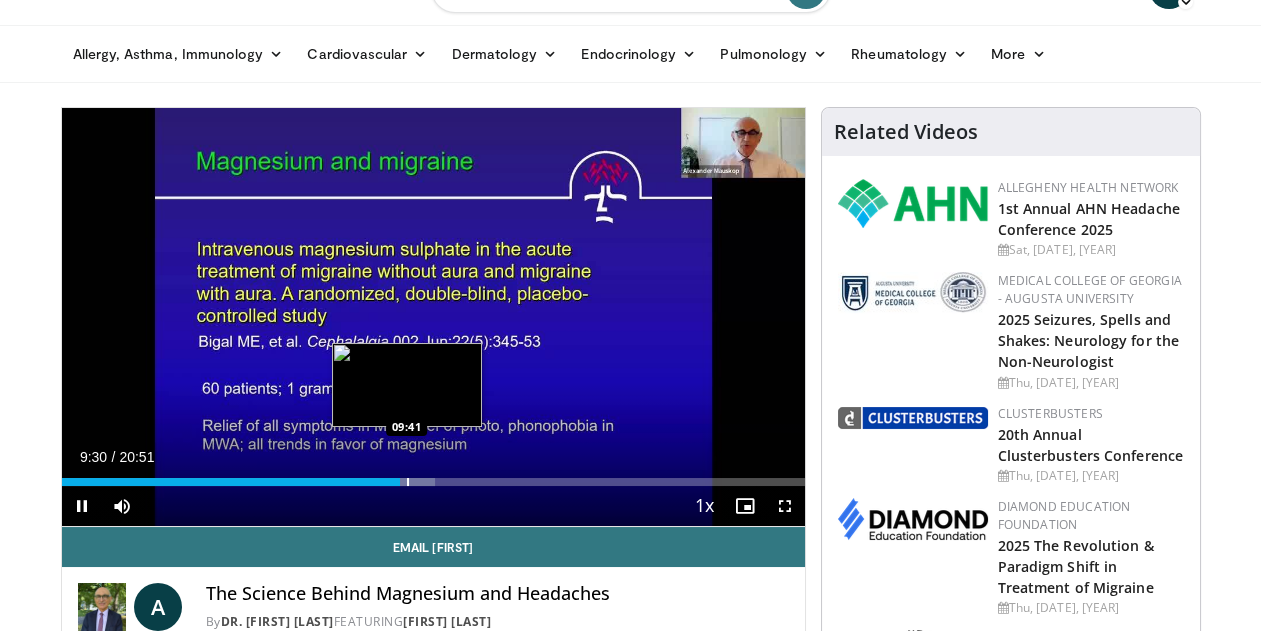 click on "10 seconds
Tap to unmute" at bounding box center [433, 317] 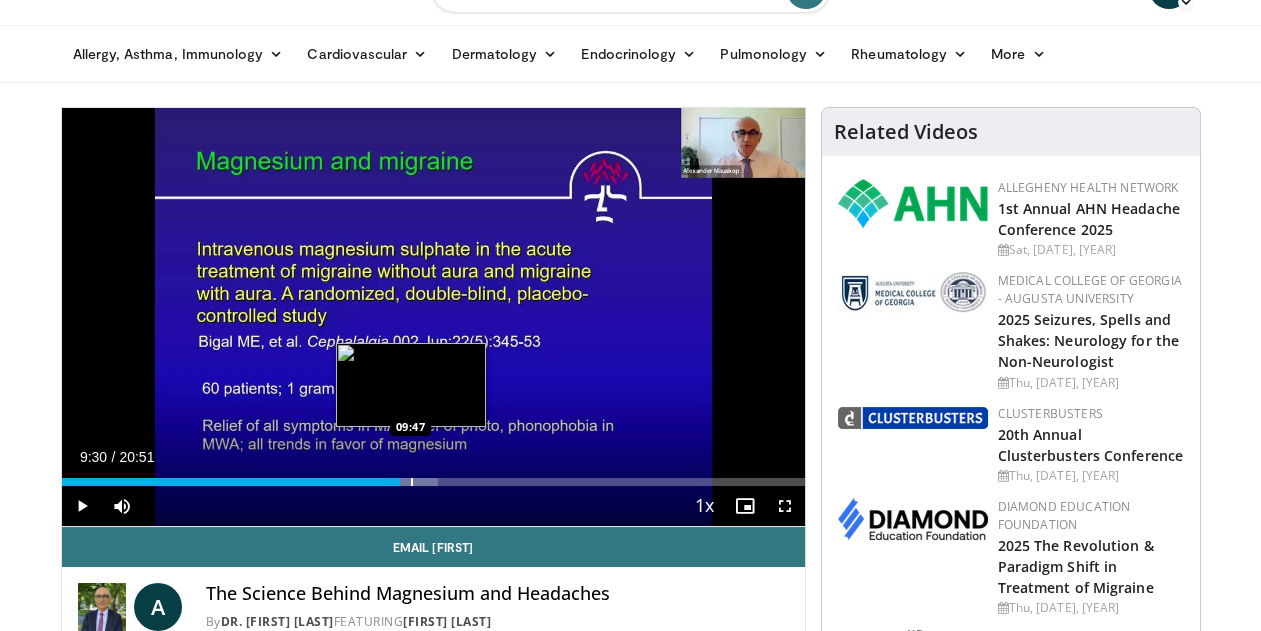 click at bounding box center [412, 482] 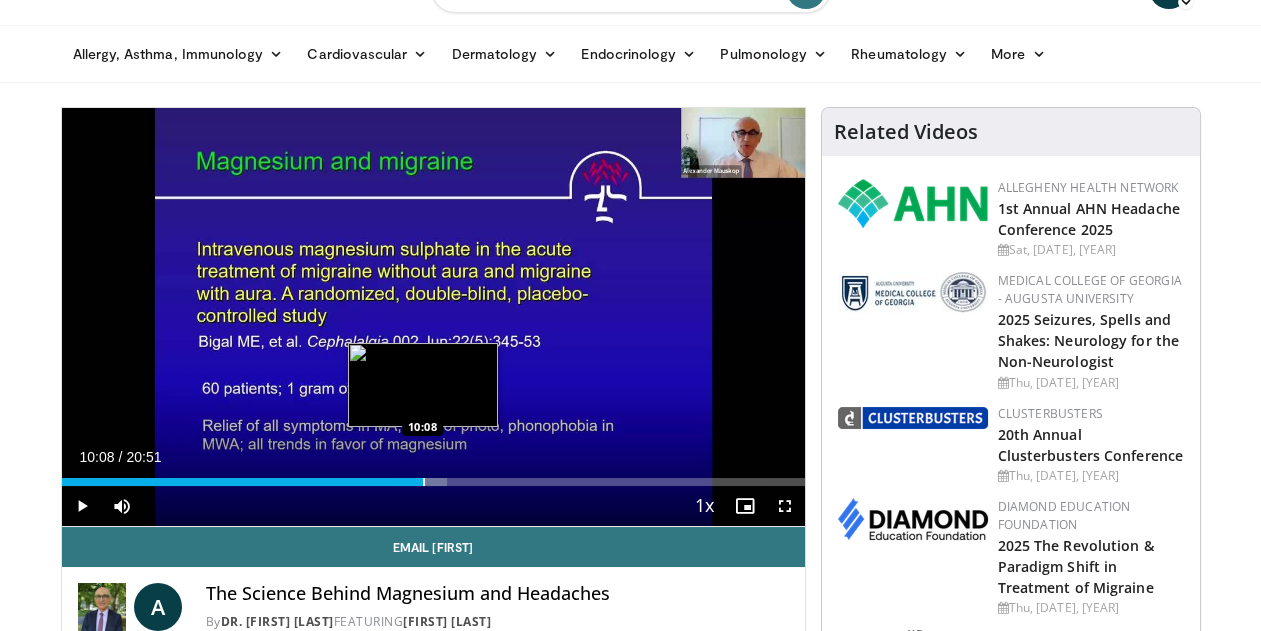 click at bounding box center [424, 482] 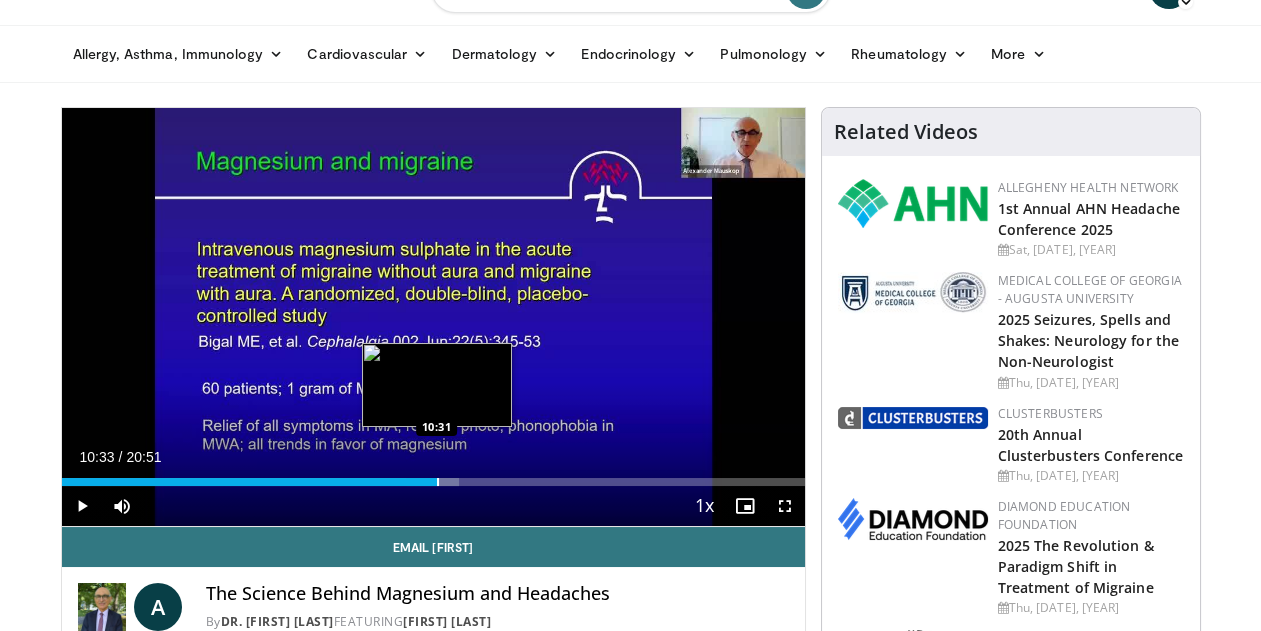 click at bounding box center (438, 482) 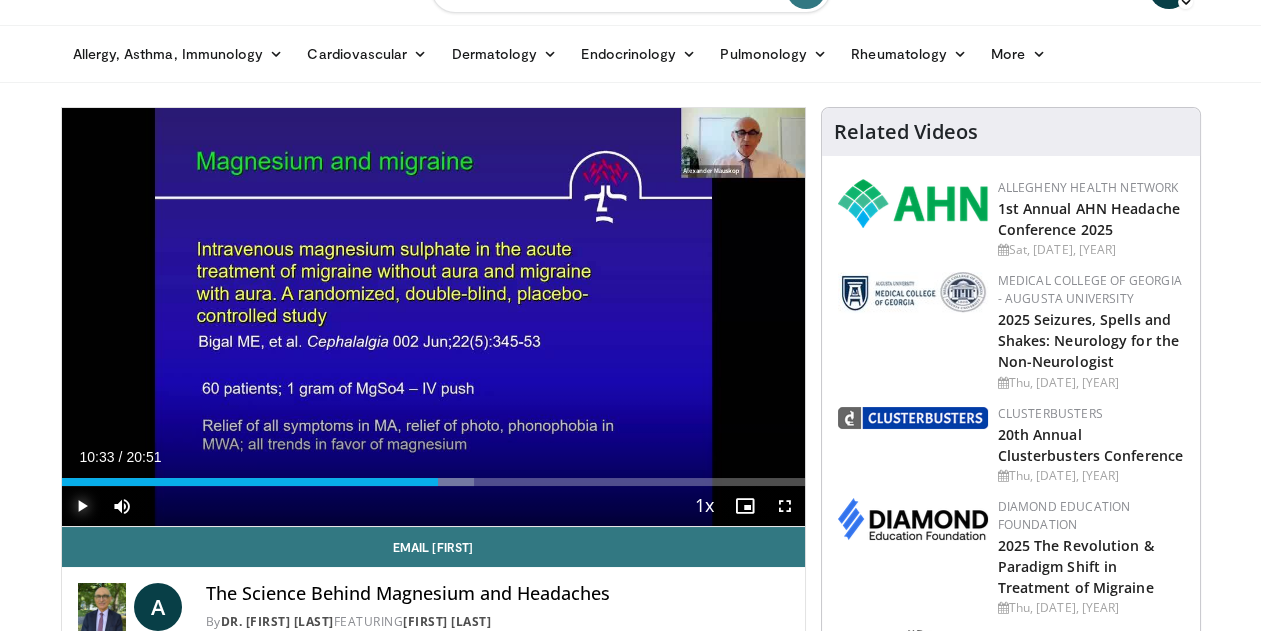 click at bounding box center [82, 506] 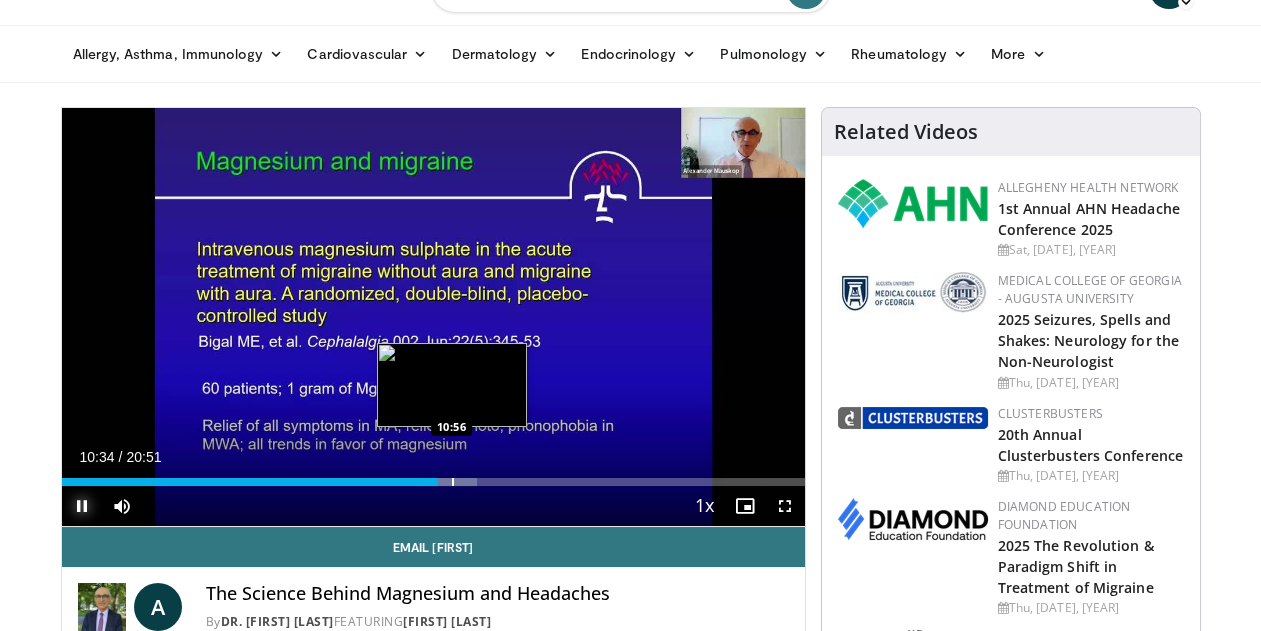 click at bounding box center [453, 482] 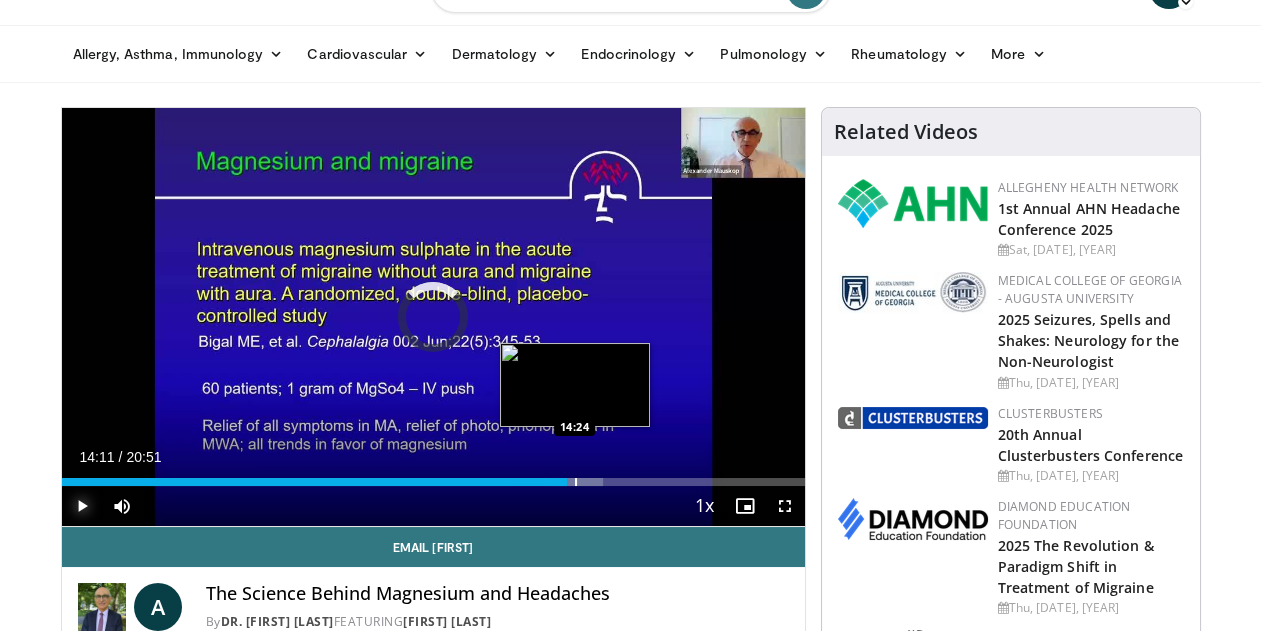 click at bounding box center [576, 482] 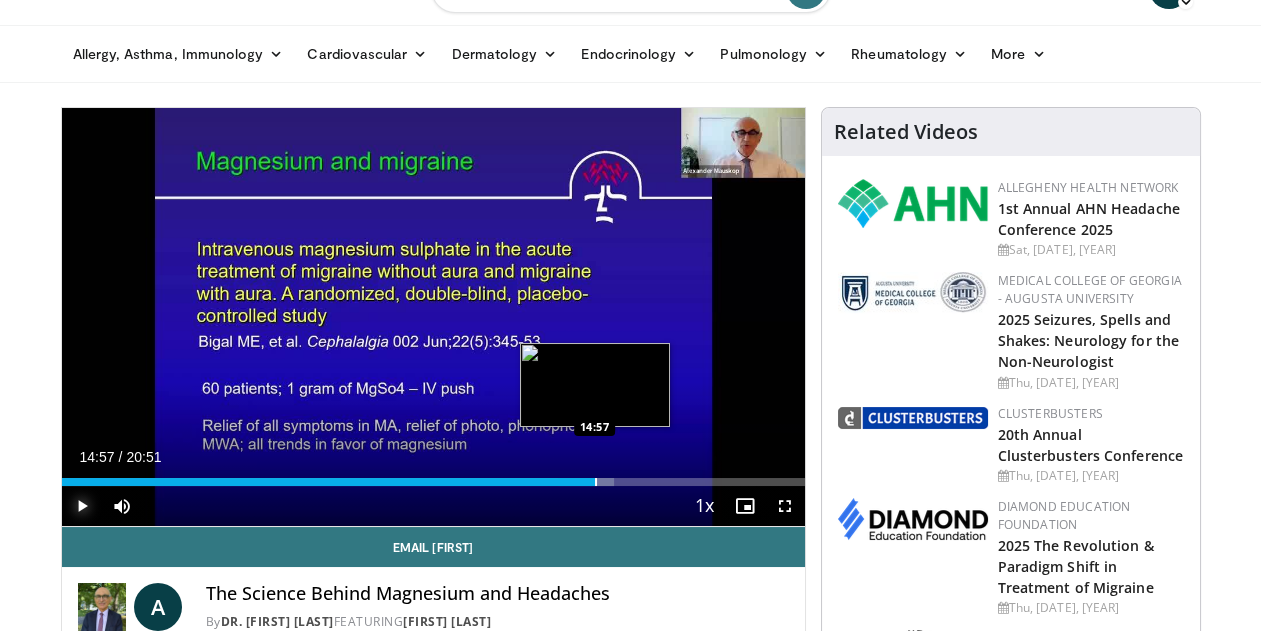 click at bounding box center (596, 482) 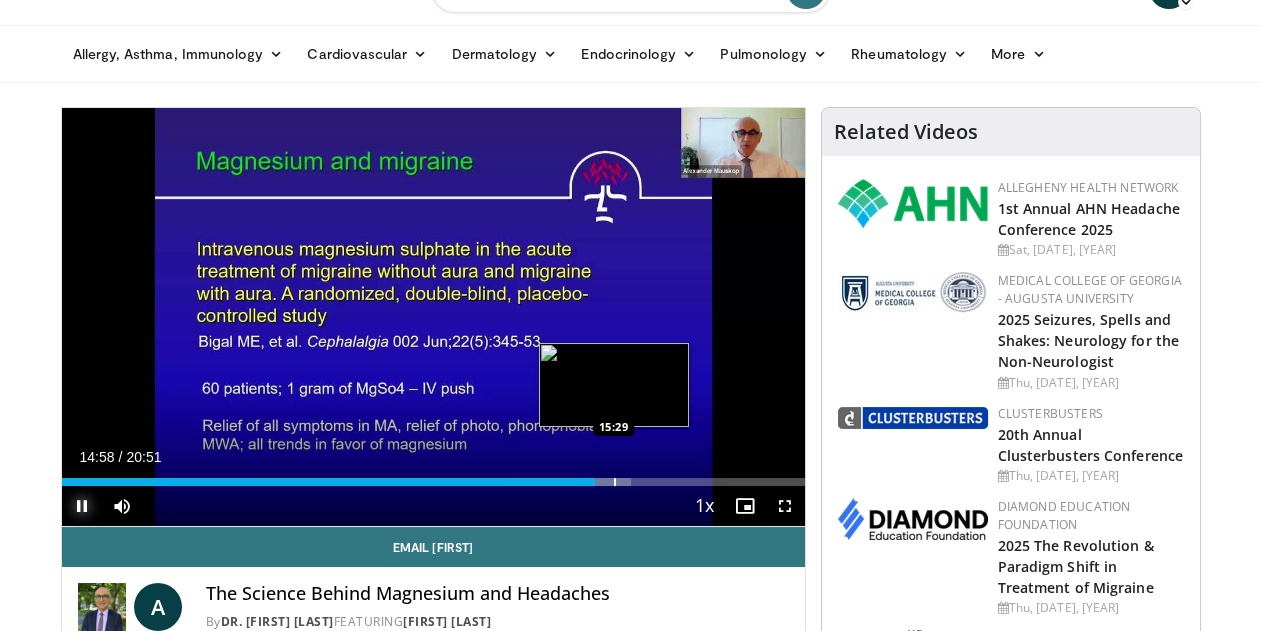 click at bounding box center [615, 482] 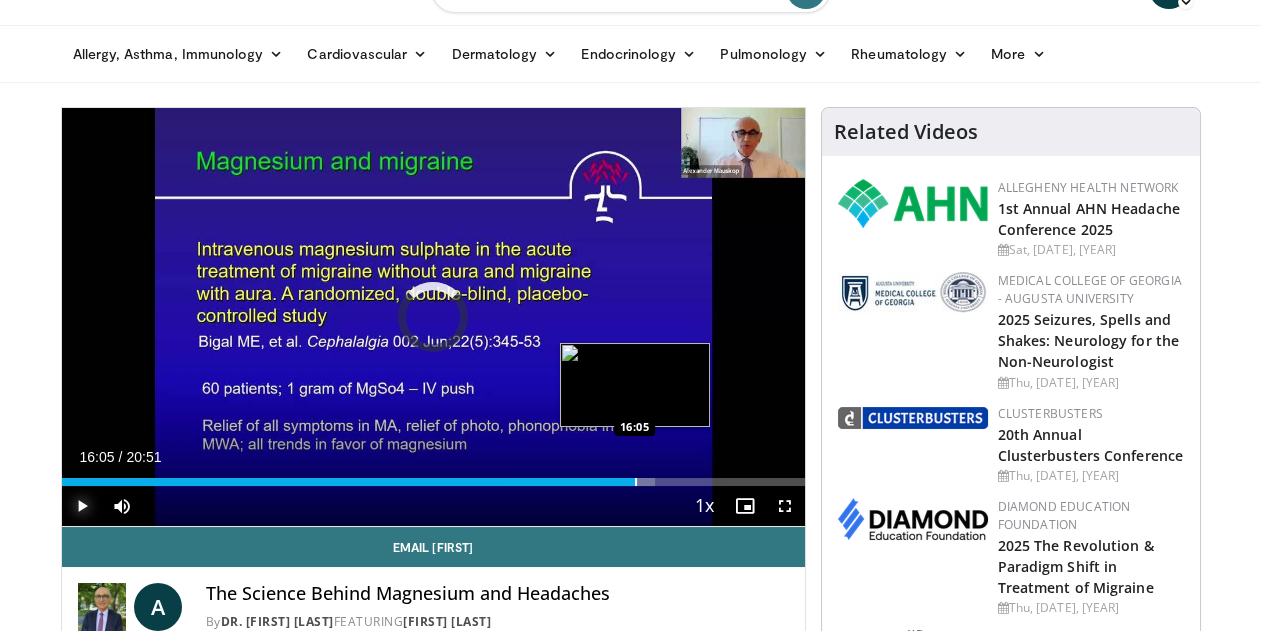 click at bounding box center (636, 482) 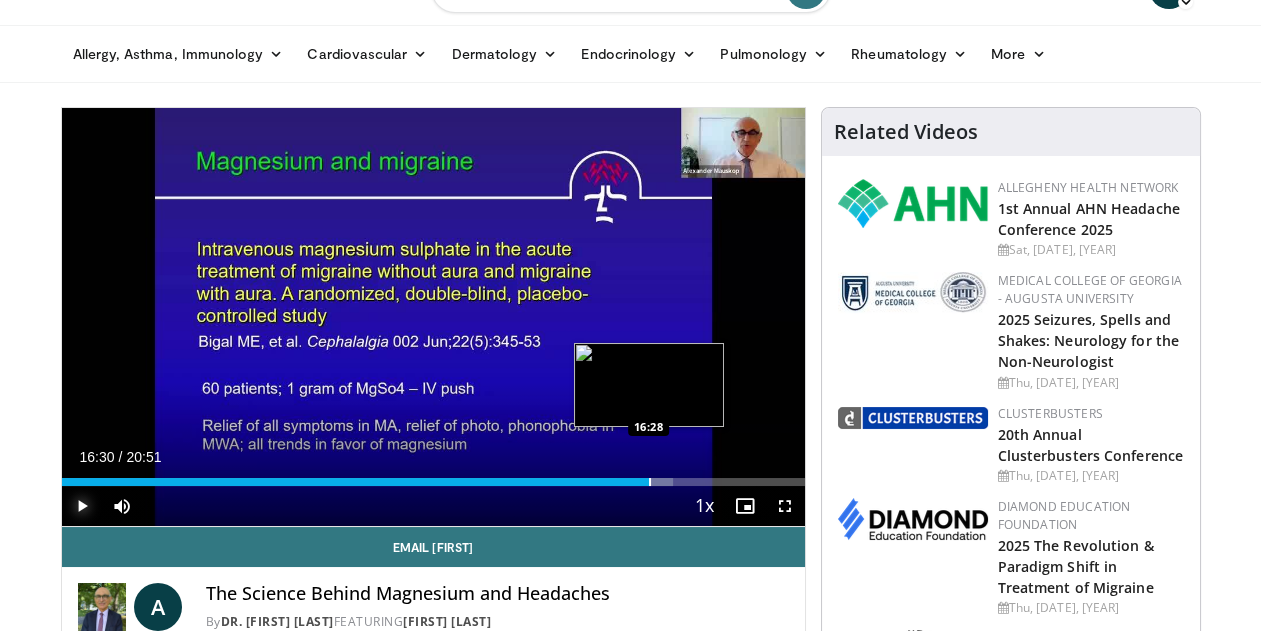 click at bounding box center (650, 482) 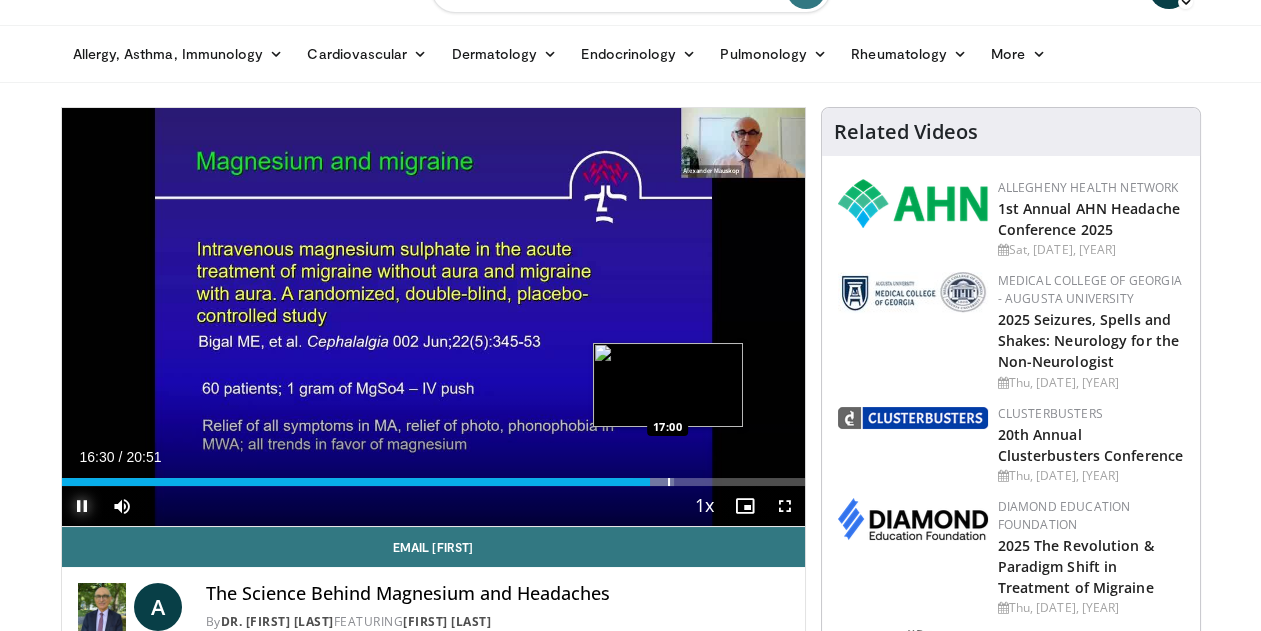 click at bounding box center (669, 482) 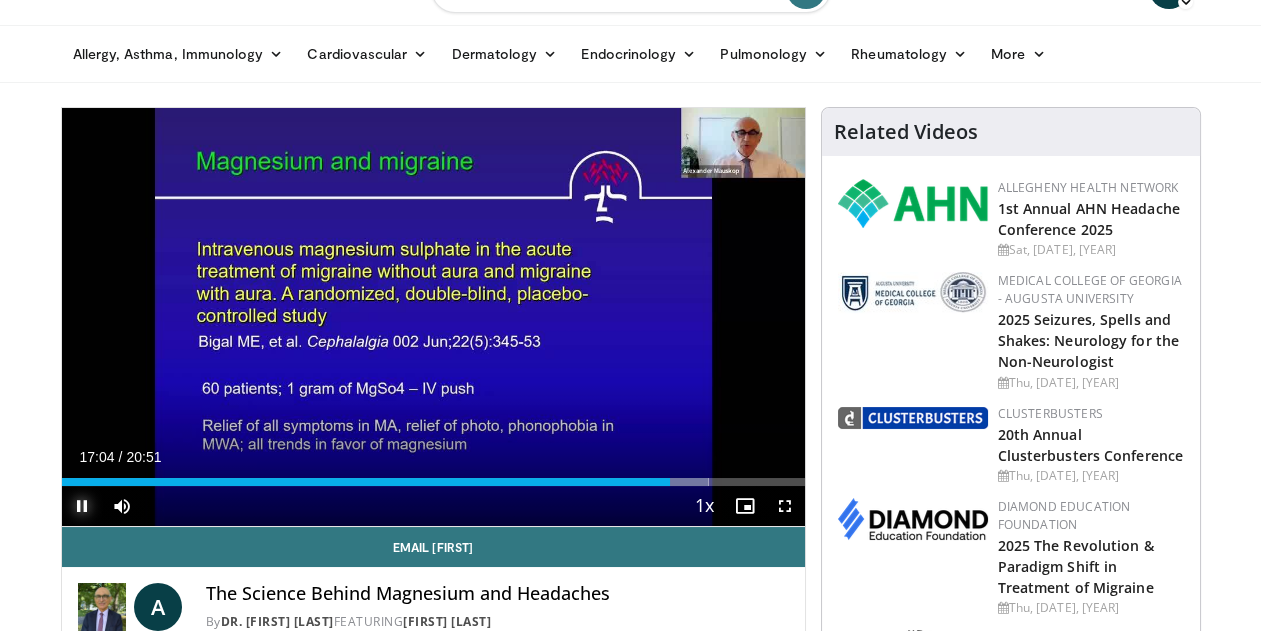 click at bounding box center [82, 506] 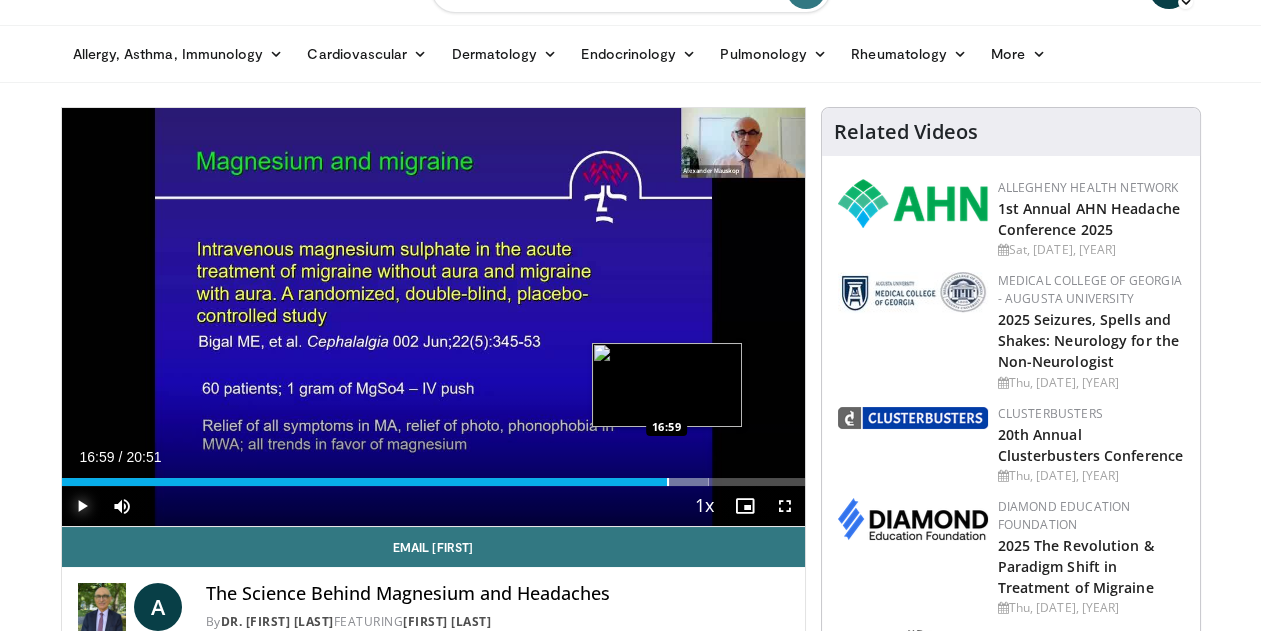 click at bounding box center [668, 482] 